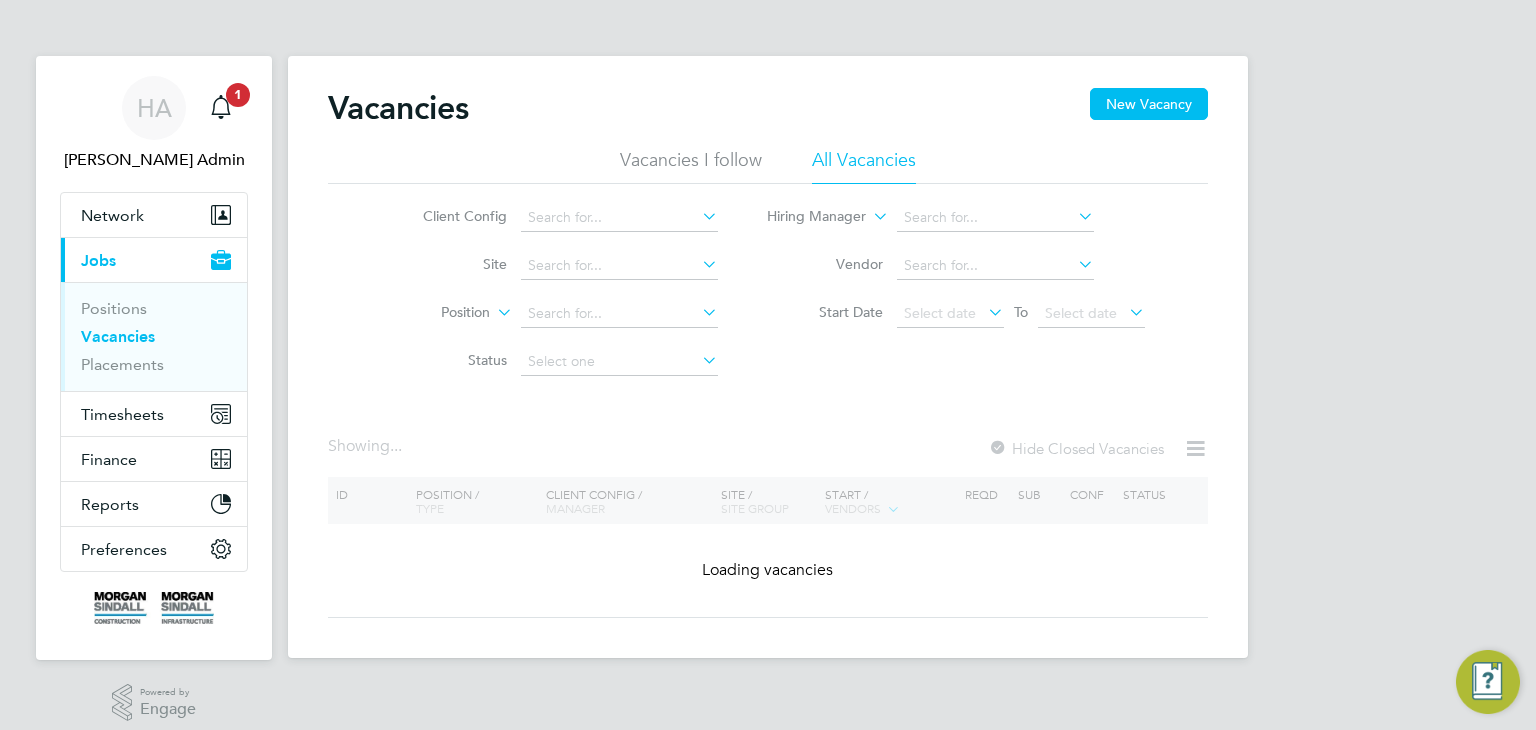 scroll, scrollTop: 0, scrollLeft: 0, axis: both 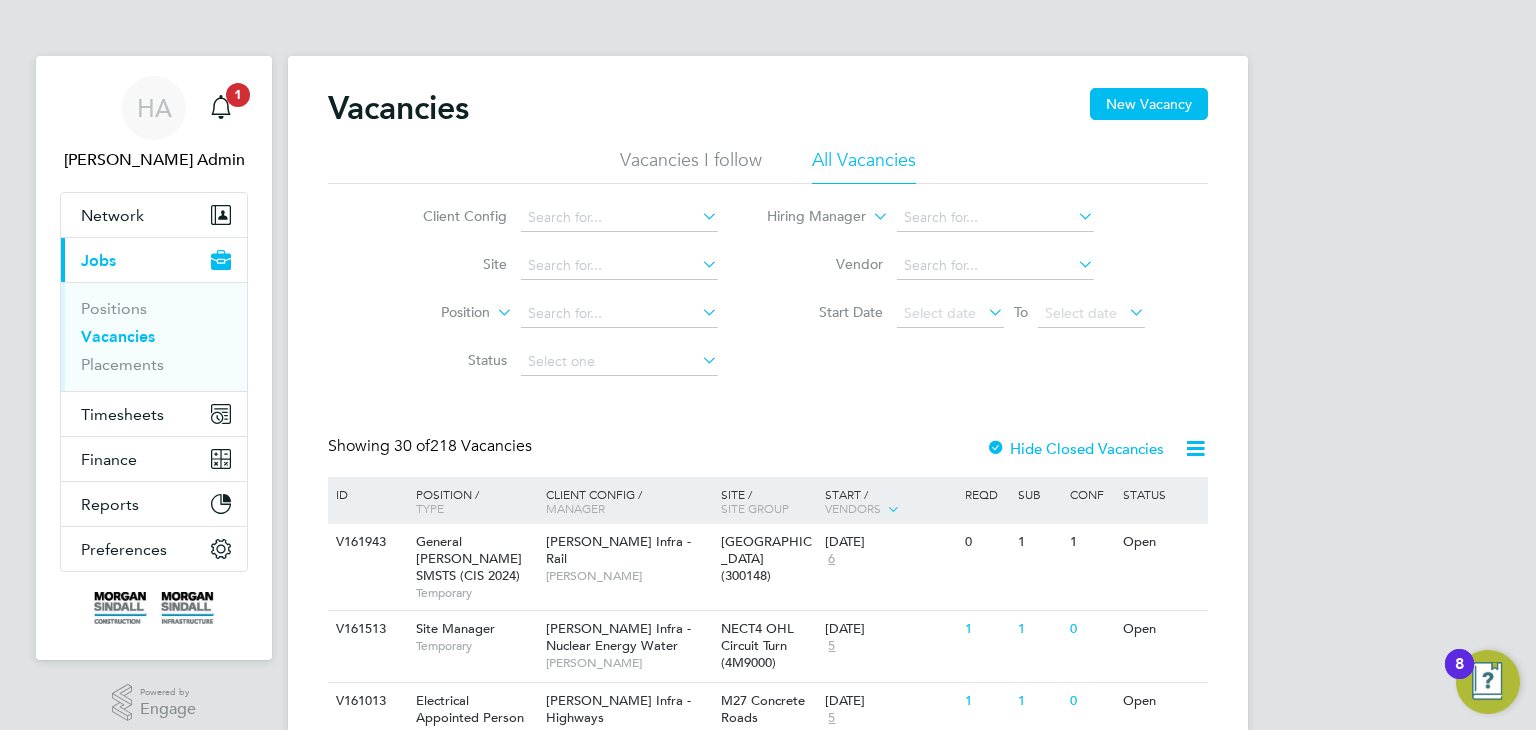 click on "Positions   Vacancies   Placements" at bounding box center (154, 336) 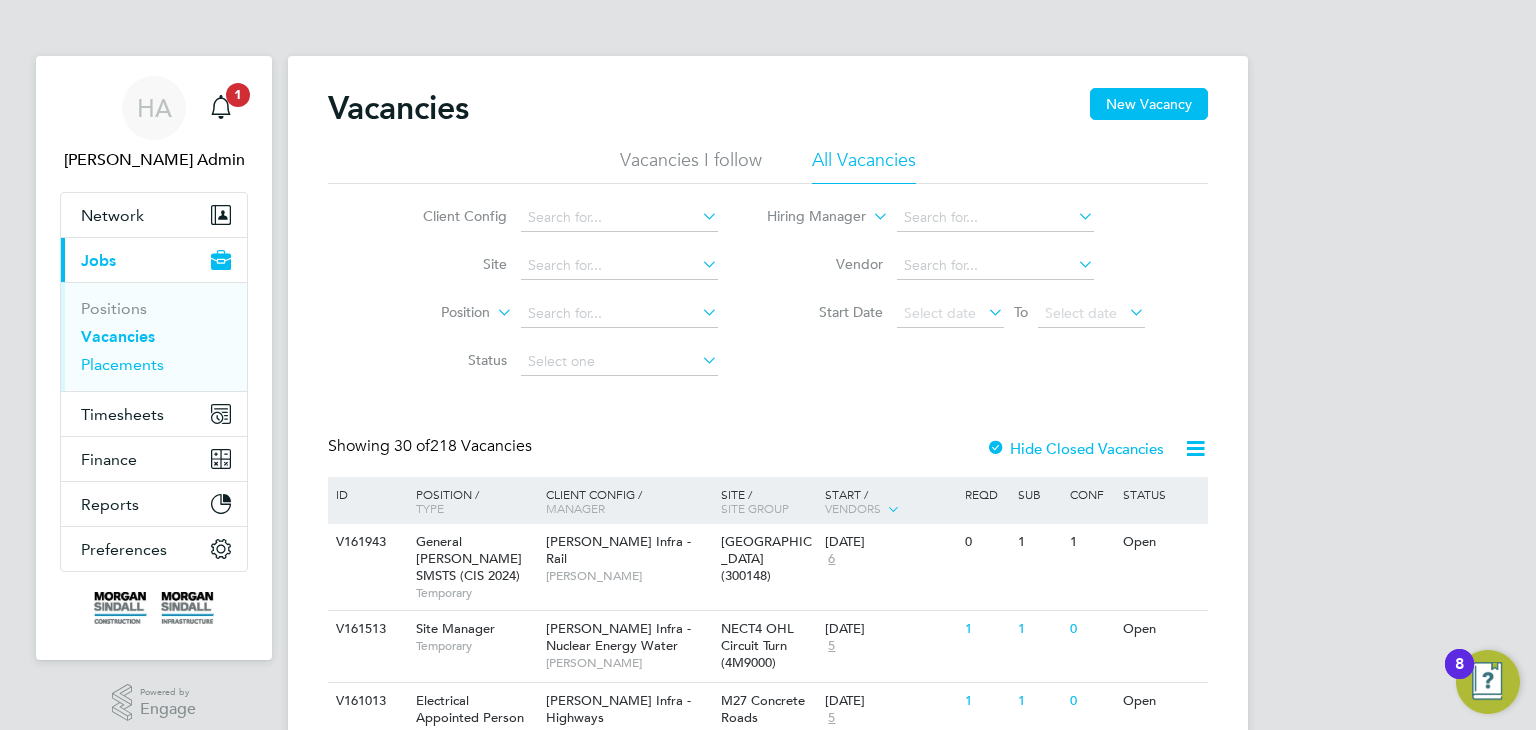 click on "Placements" at bounding box center [122, 364] 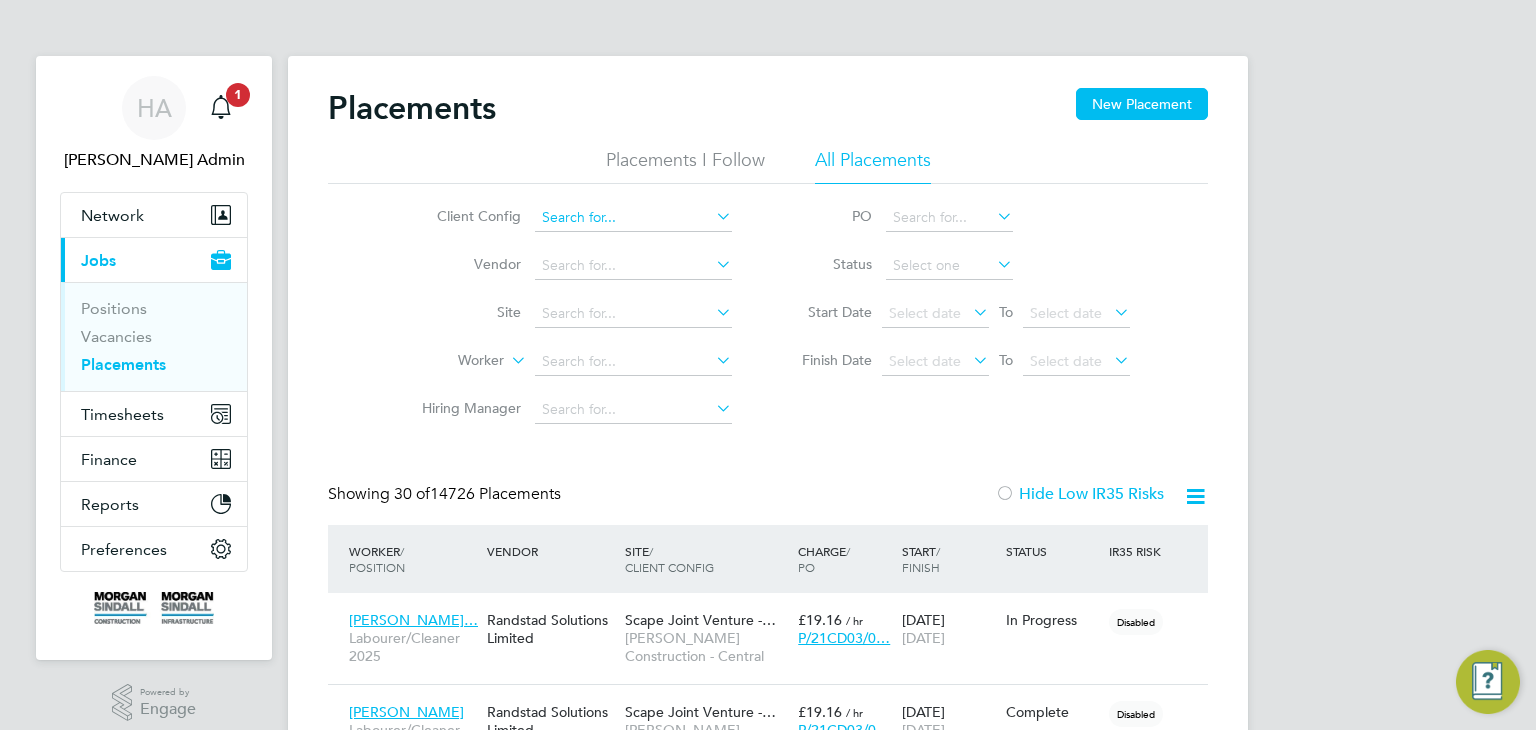 click 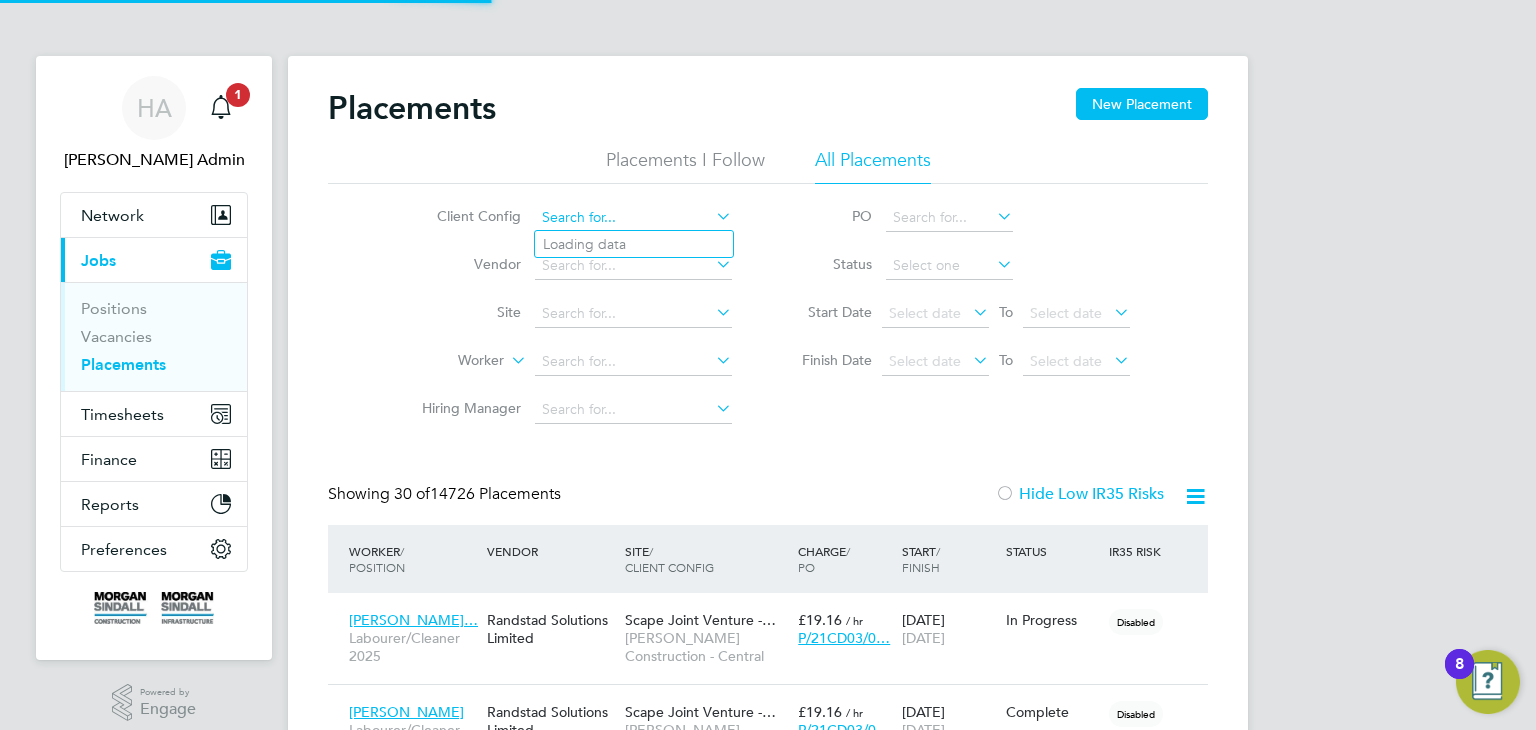 scroll, scrollTop: 10, scrollLeft: 9, axis: both 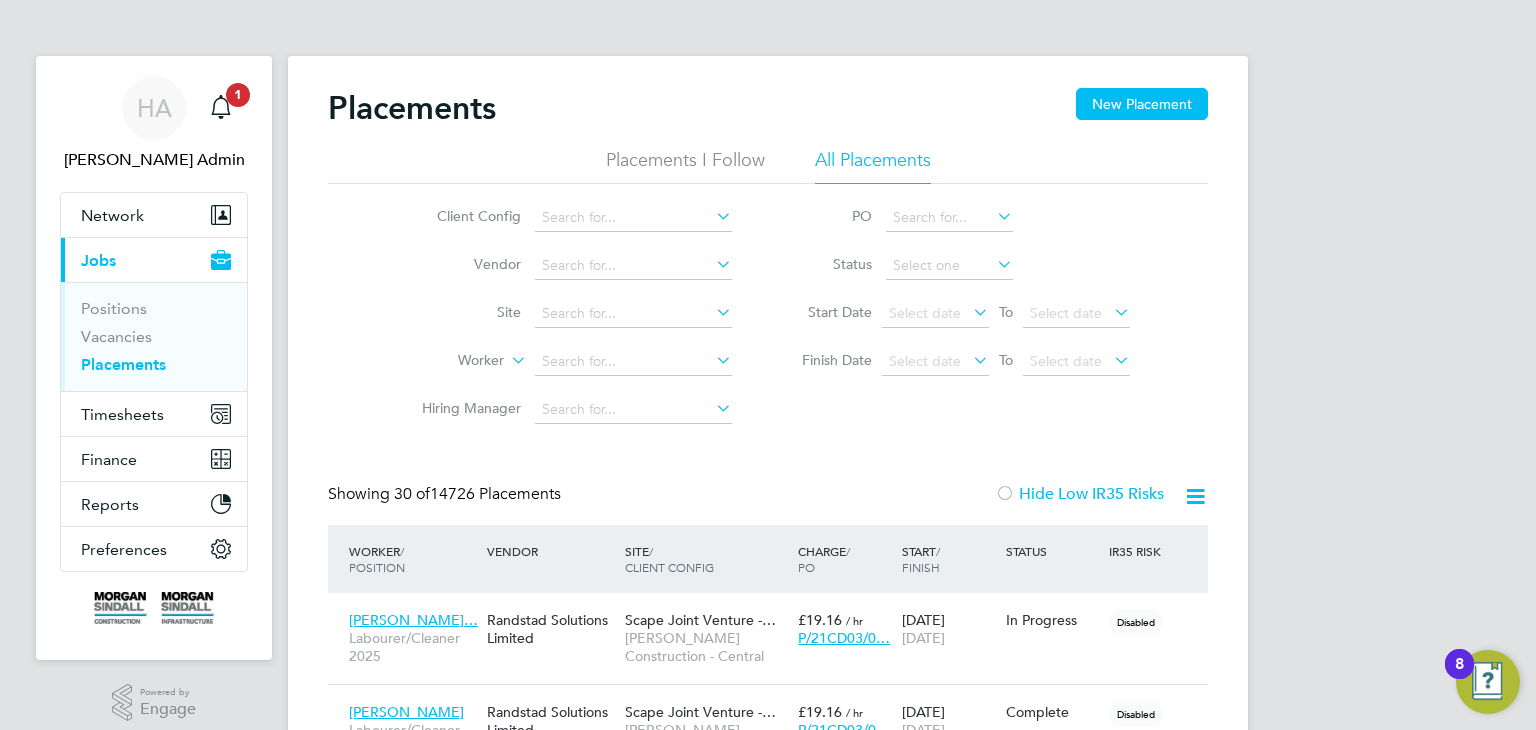 click on "[PERSON_NAME] Construction - South" 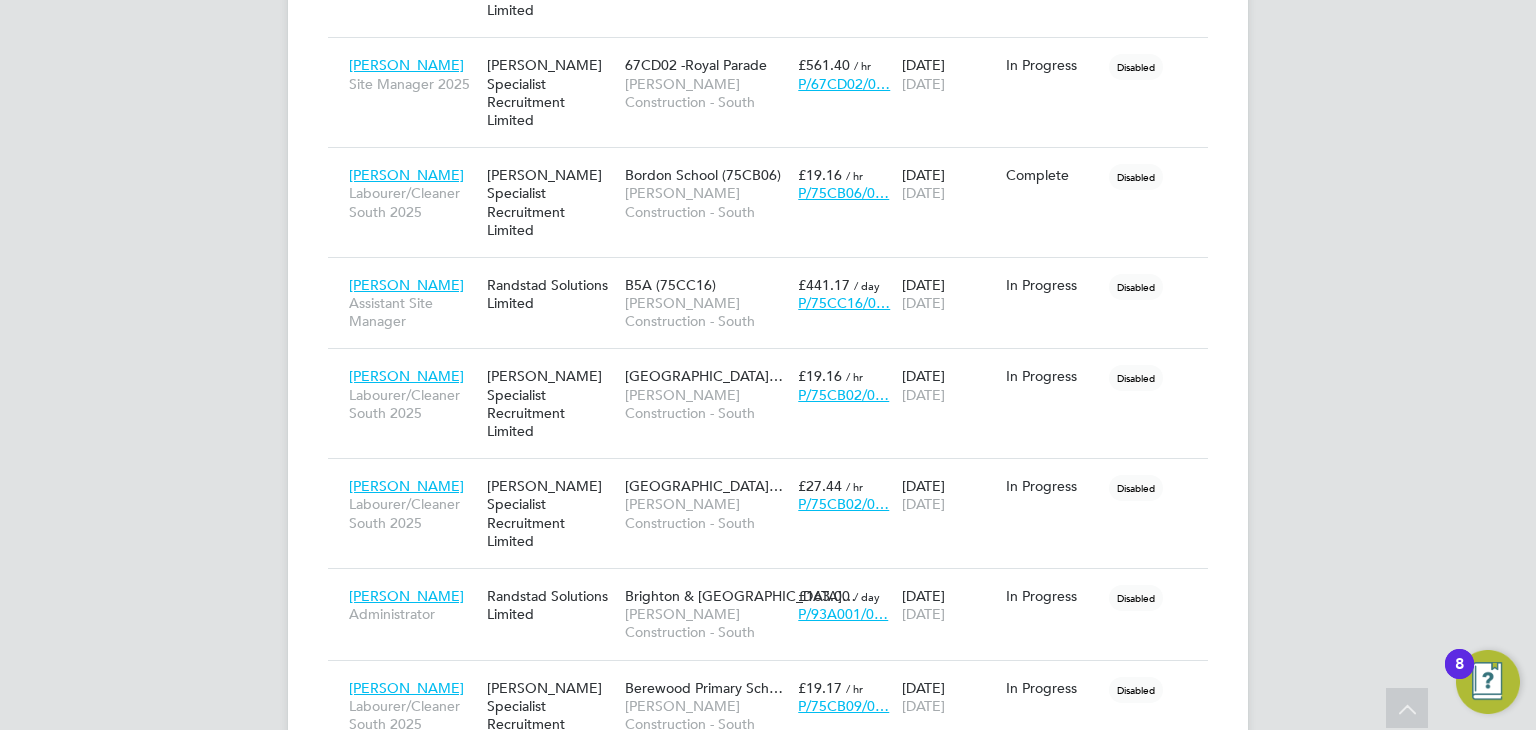 scroll, scrollTop: 2828, scrollLeft: 0, axis: vertical 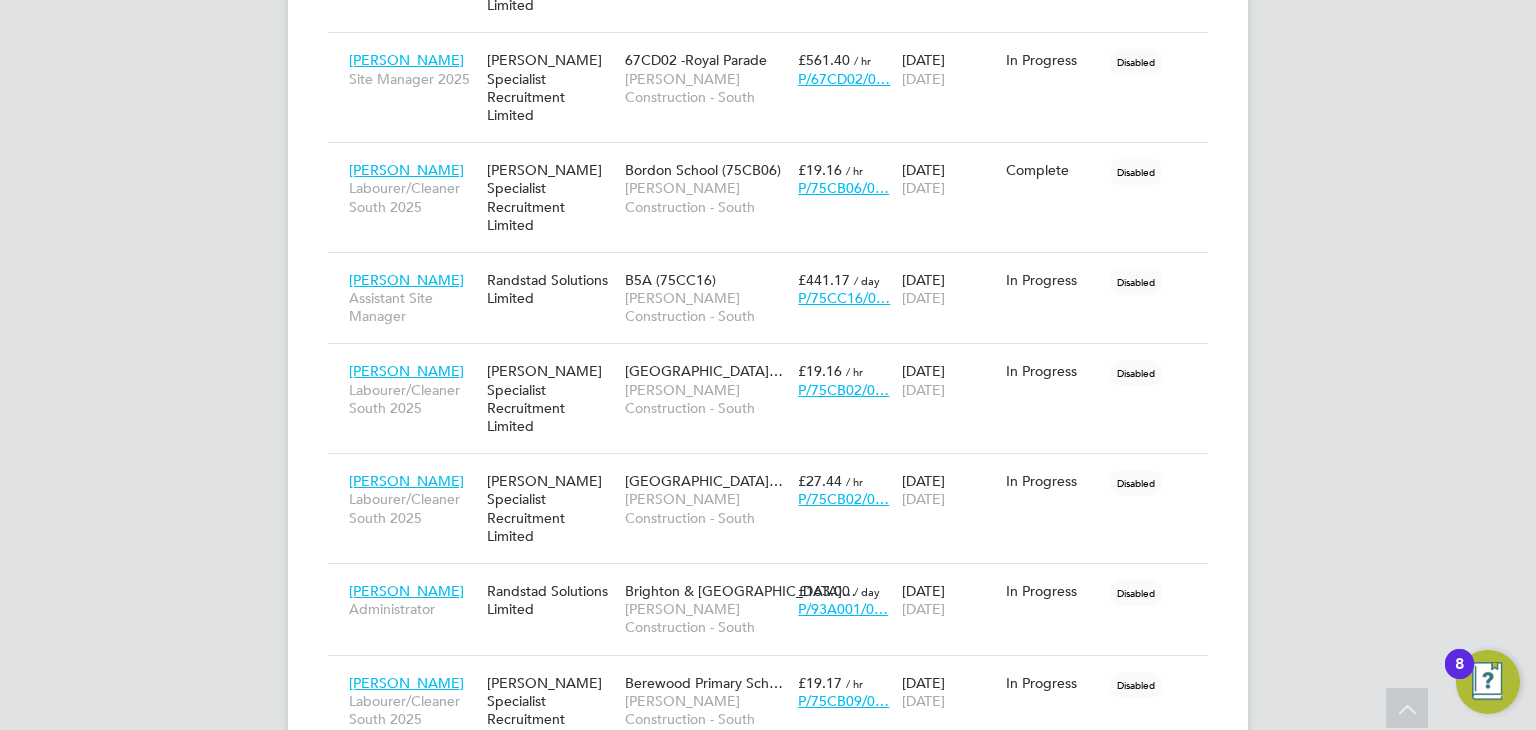 click on "Show  30  more" 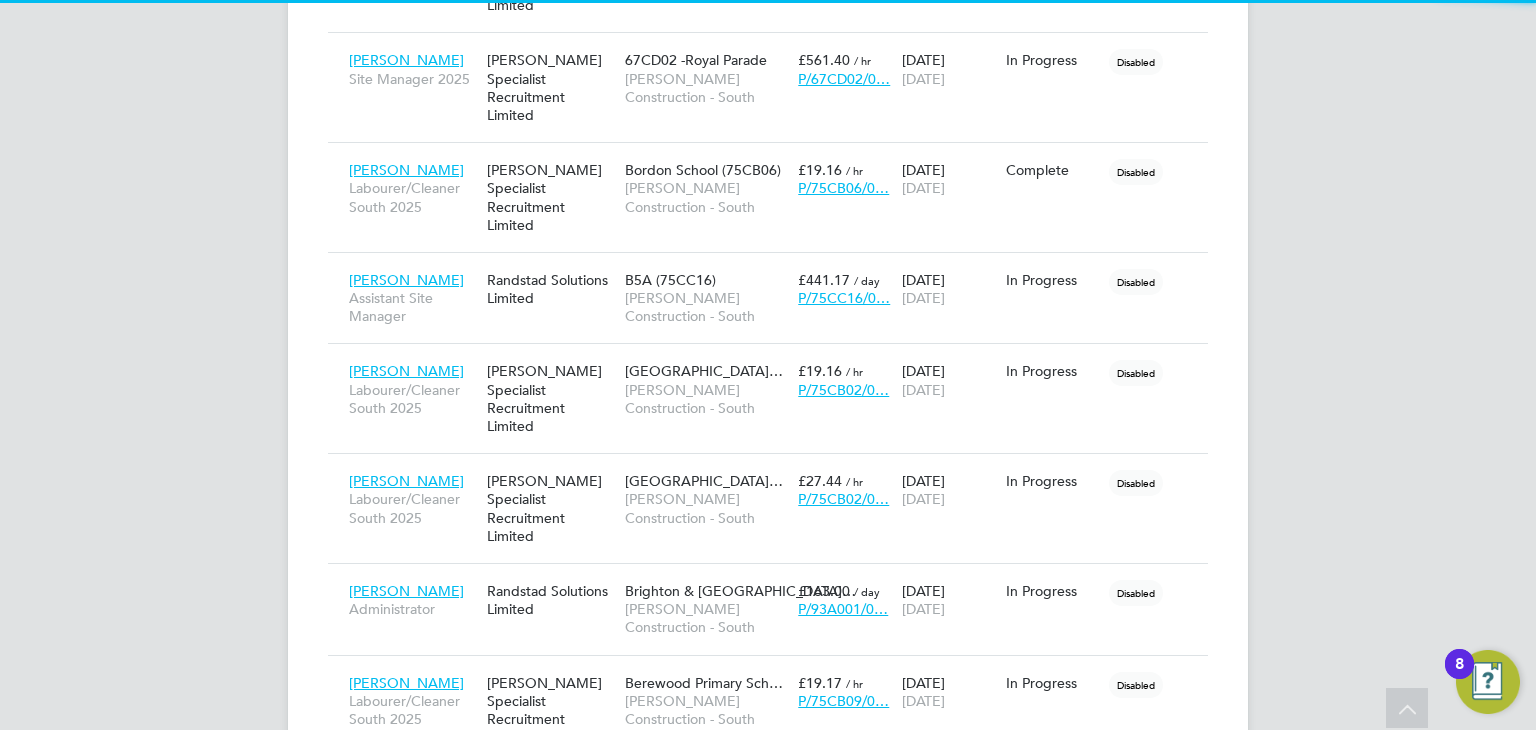 scroll, scrollTop: 10, scrollLeft: 9, axis: both 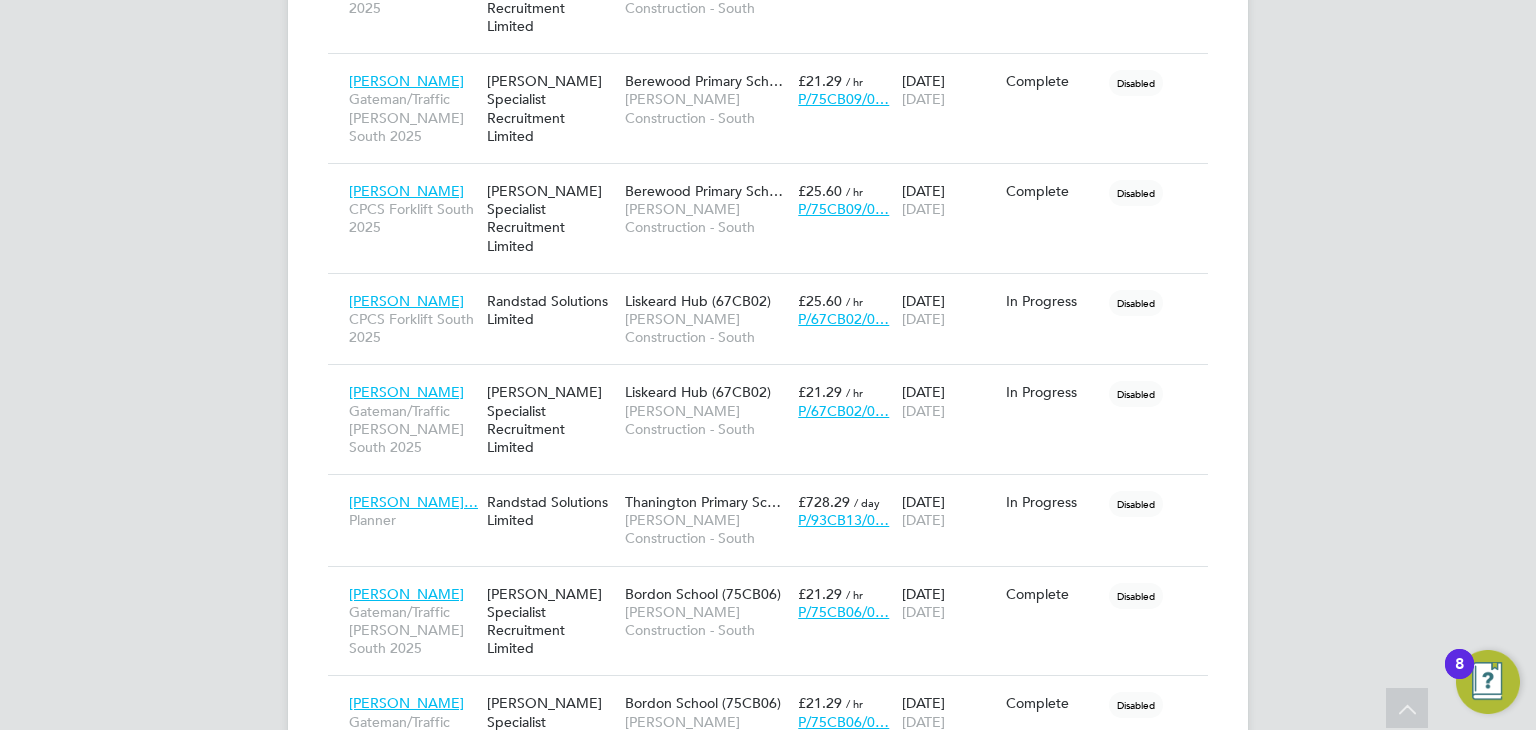 click on "30" 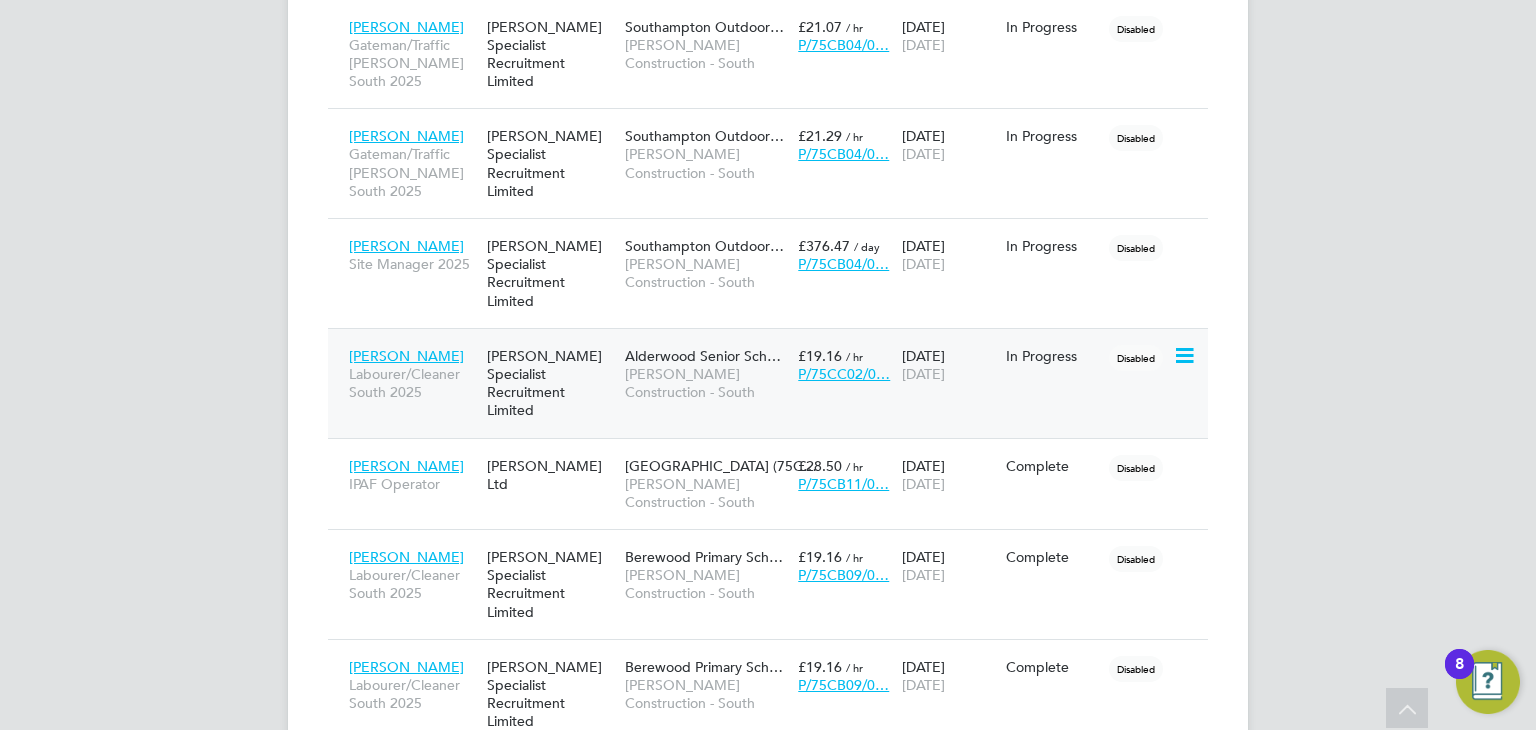 click on "[PERSON_NAME] Construction - South" 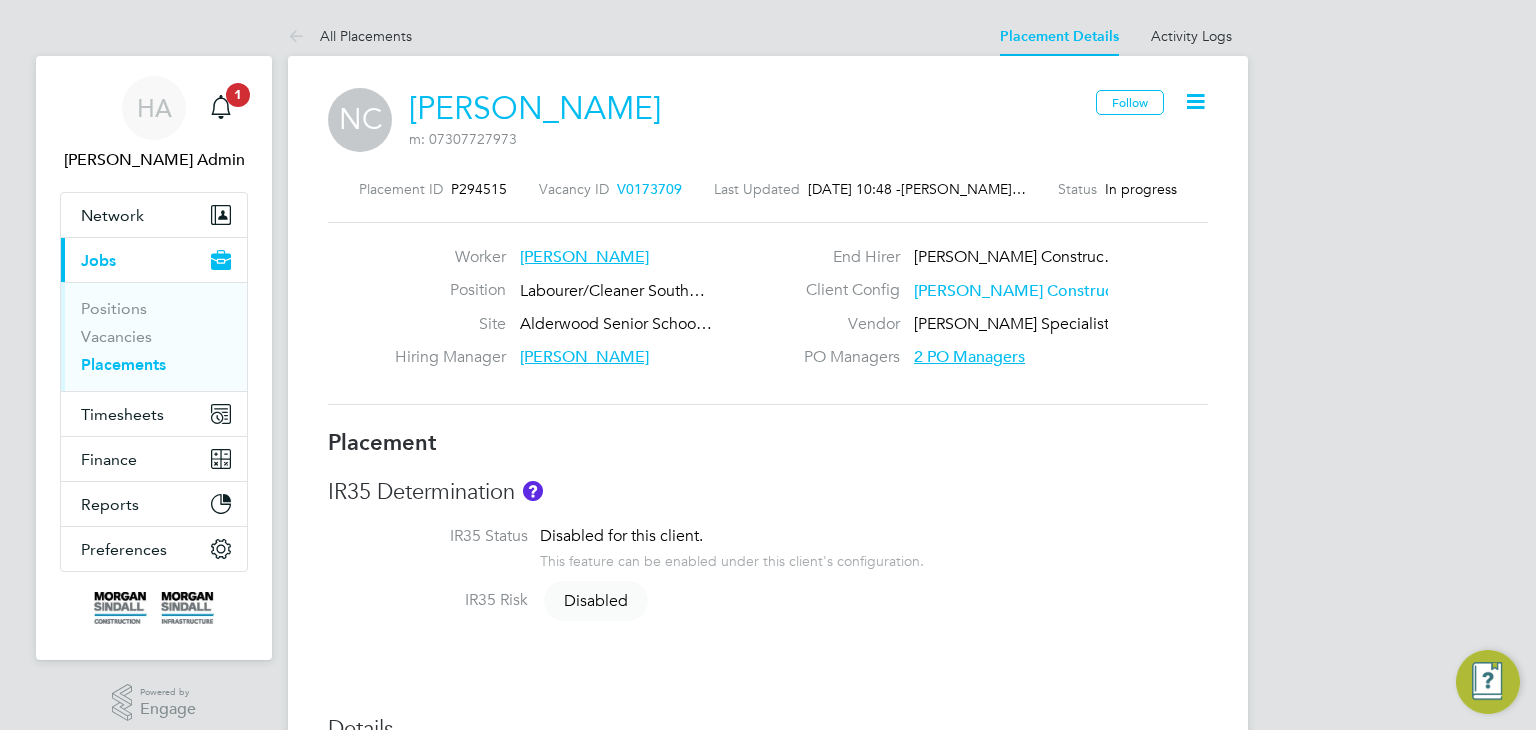 scroll, scrollTop: 0, scrollLeft: 0, axis: both 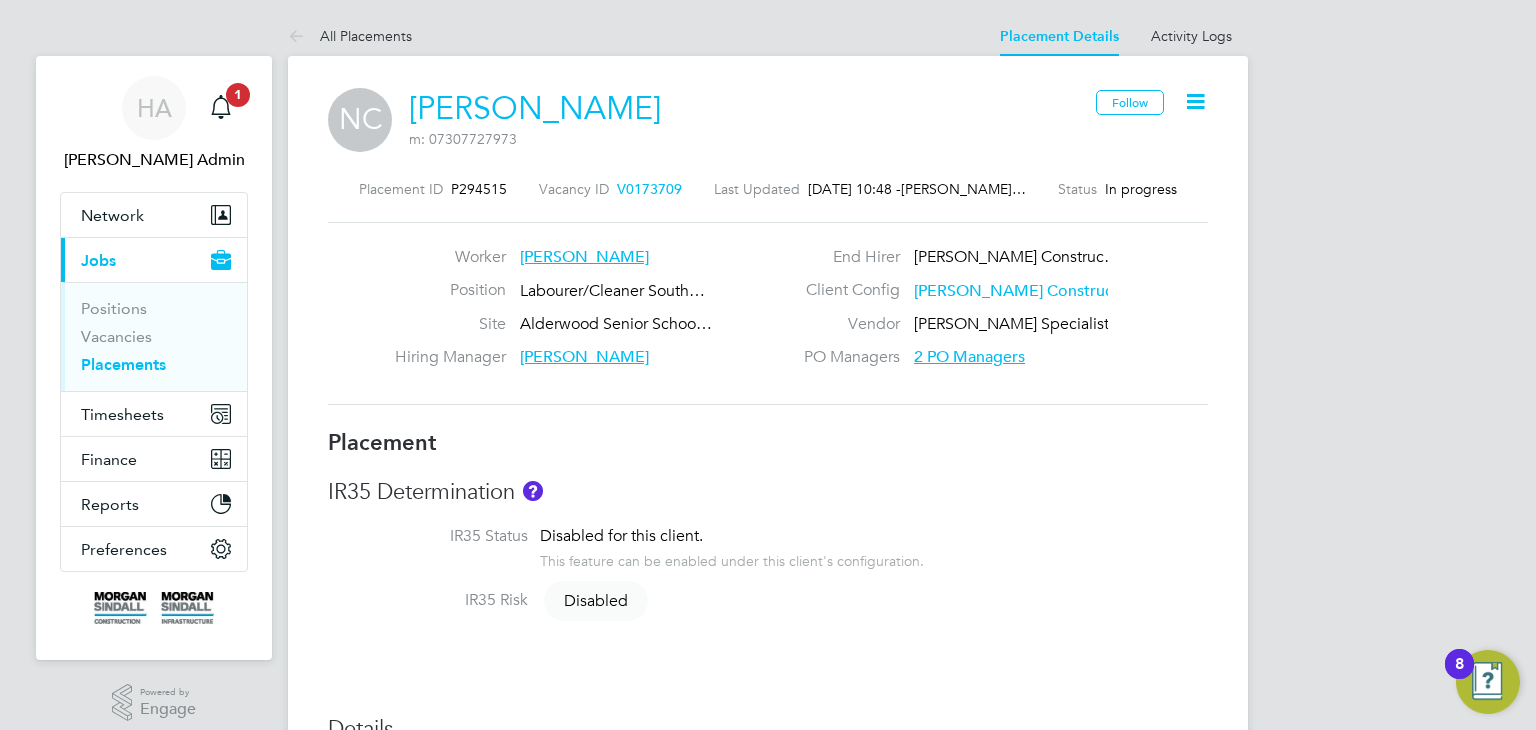 click on "Placements" at bounding box center (123, 364) 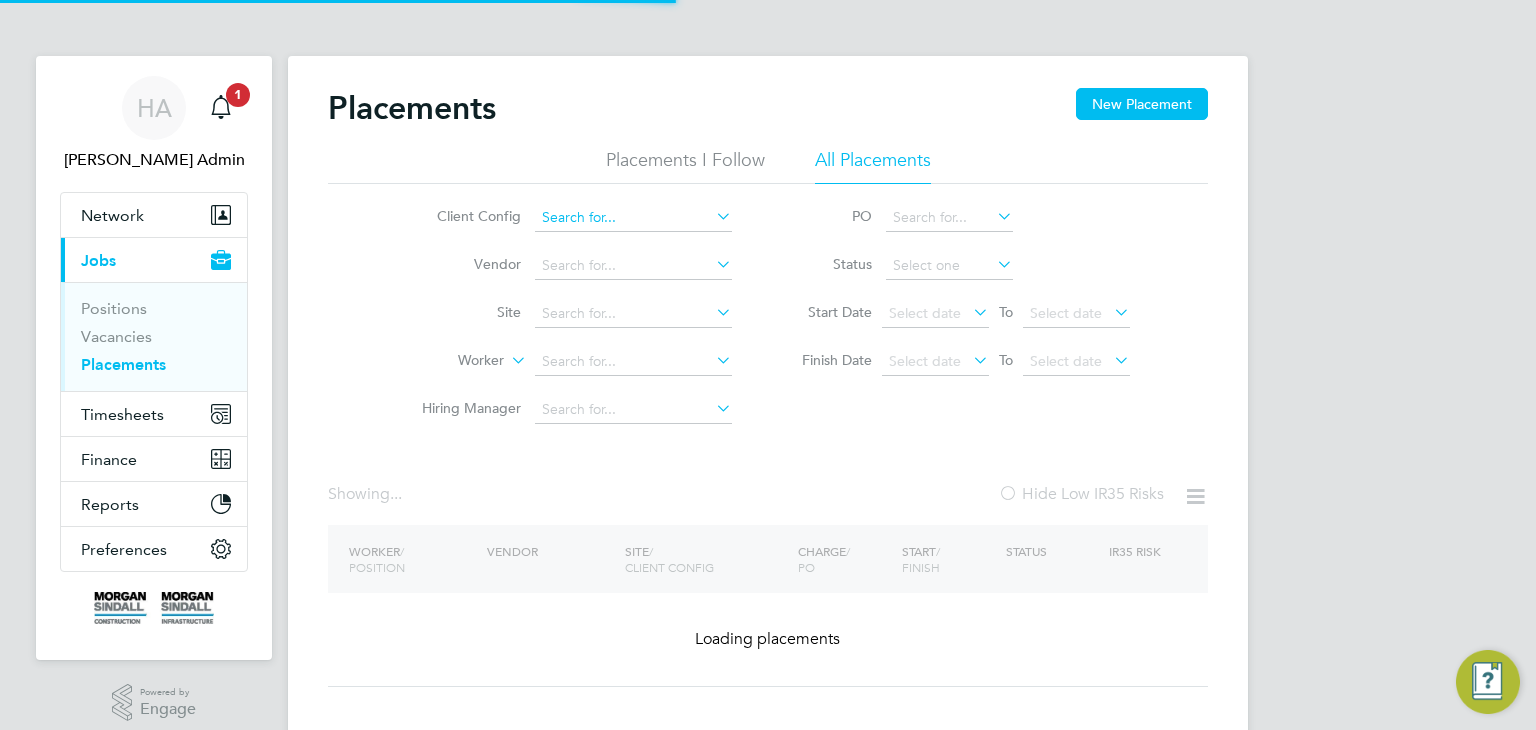 click 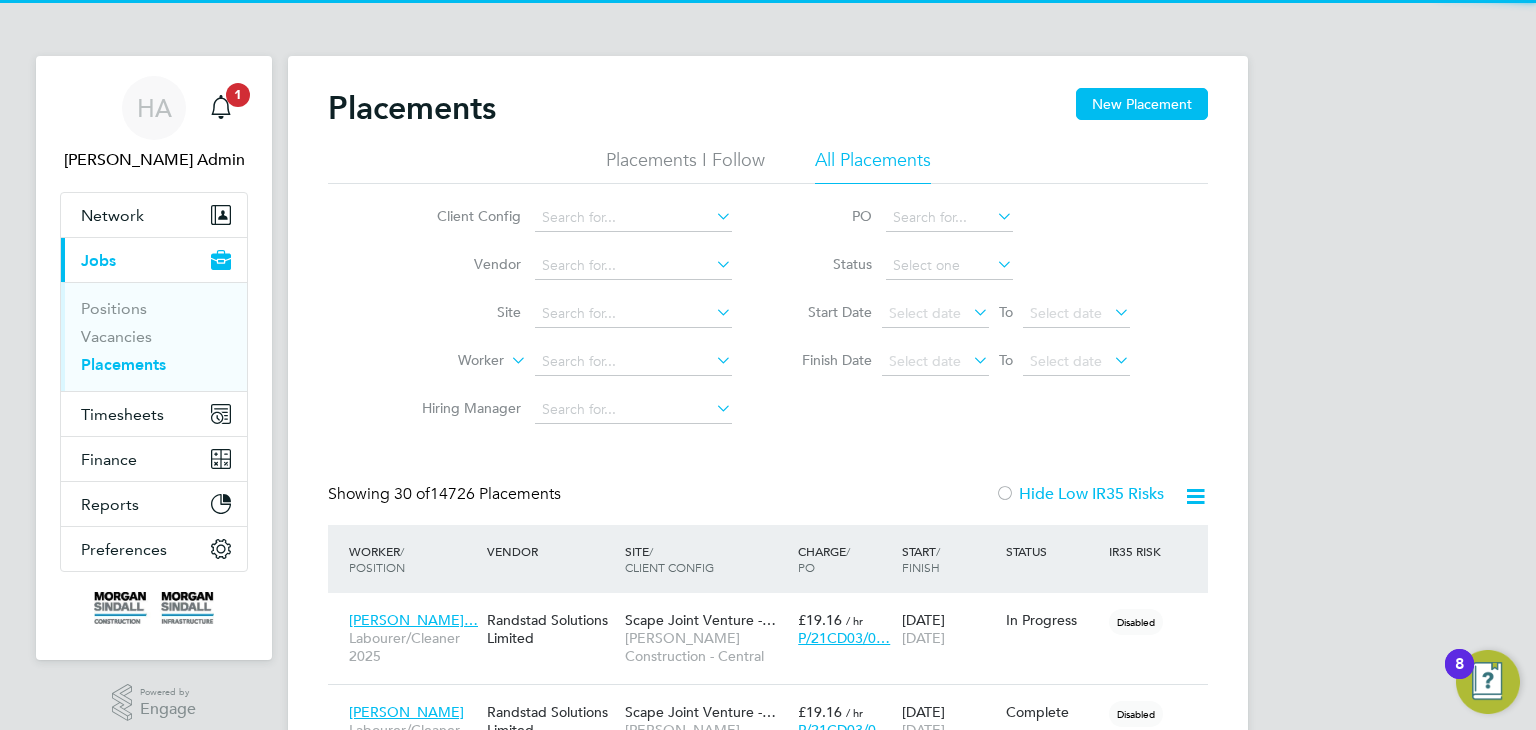 click 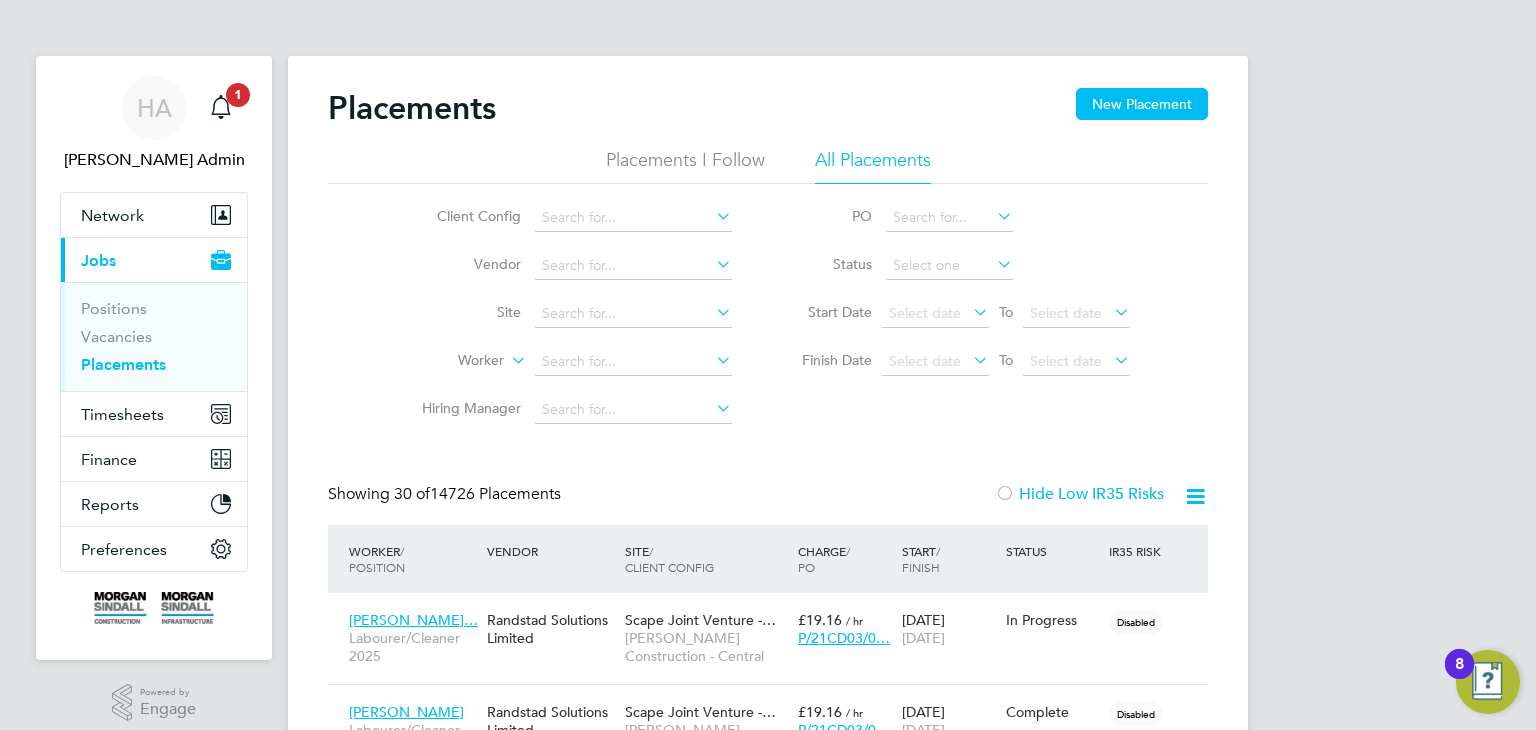 click 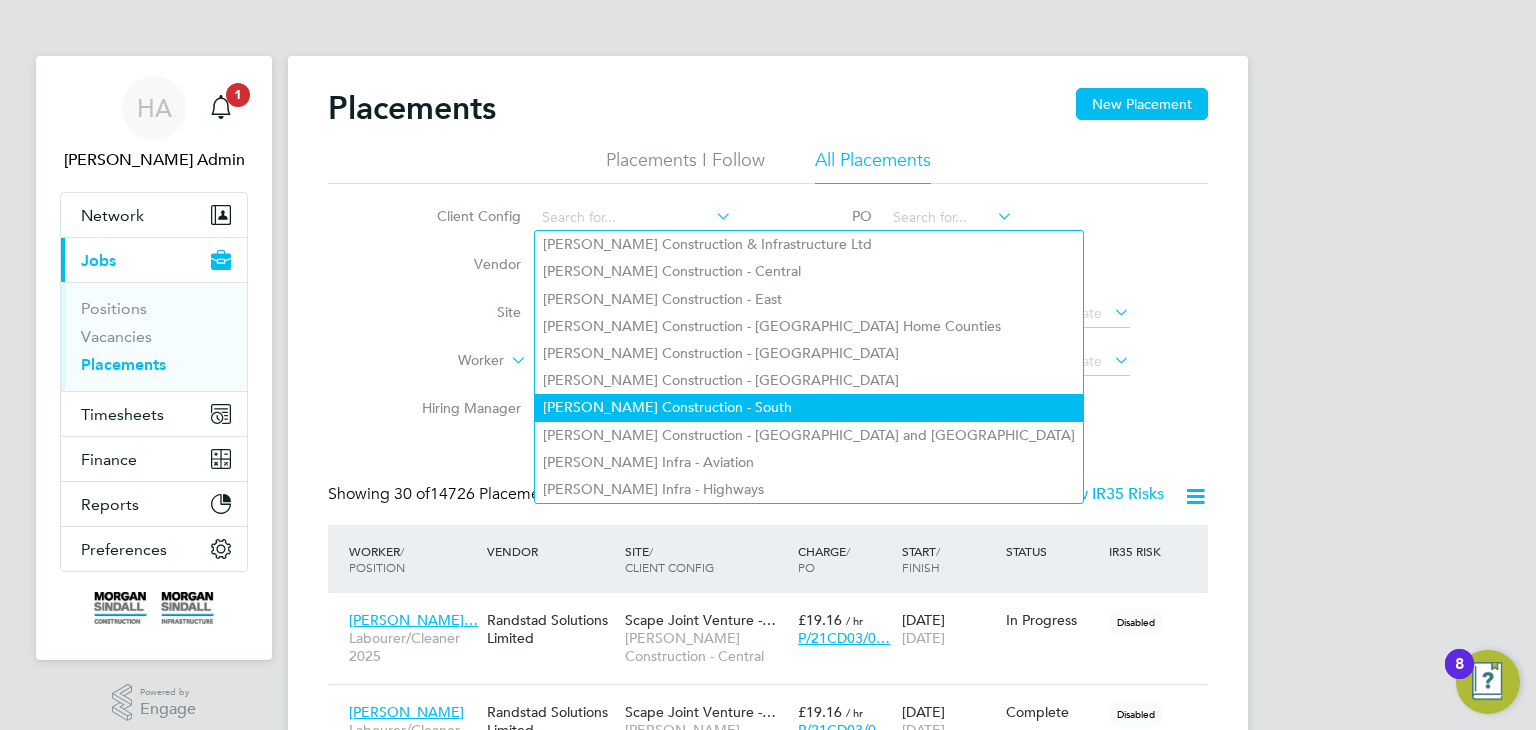 click on "[PERSON_NAME] Construction - South" 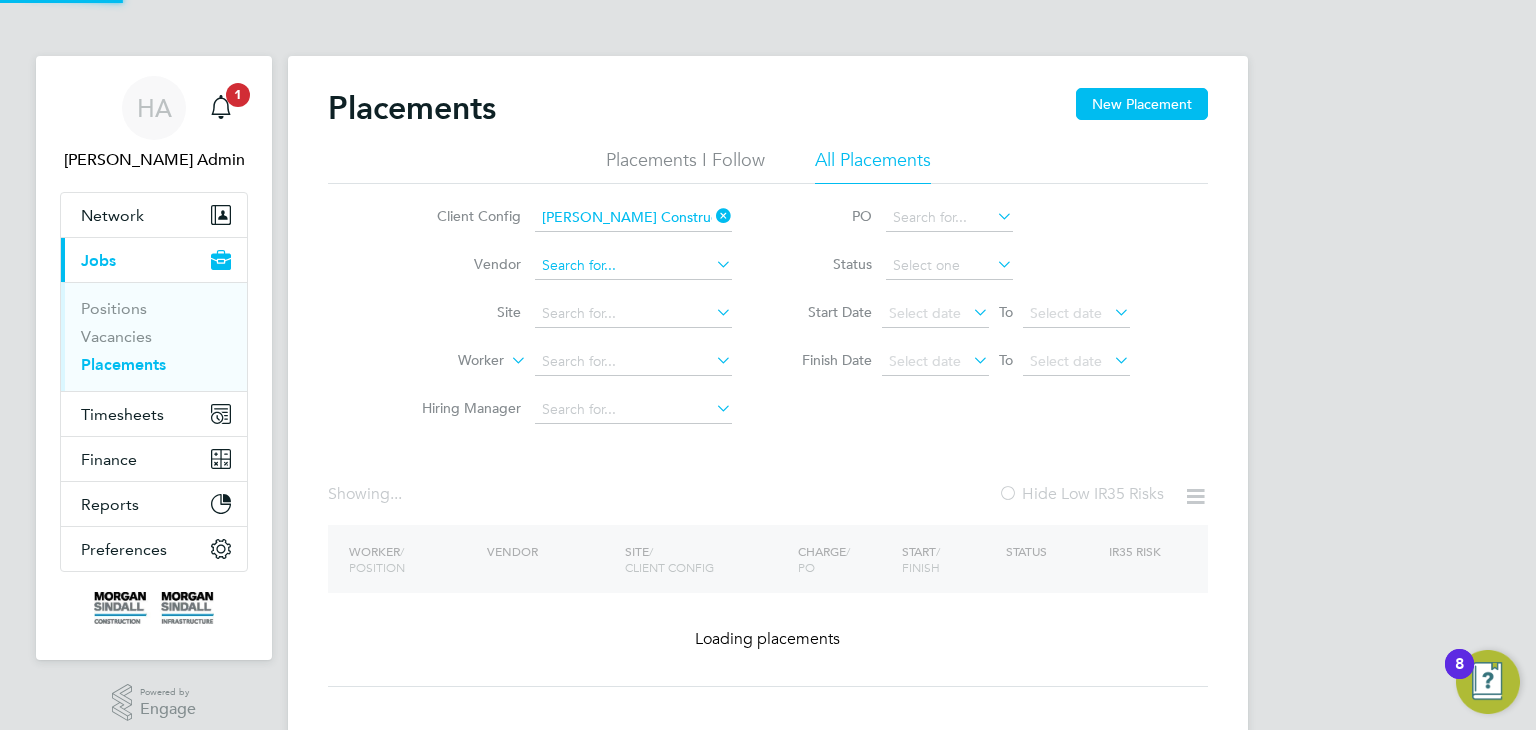 click 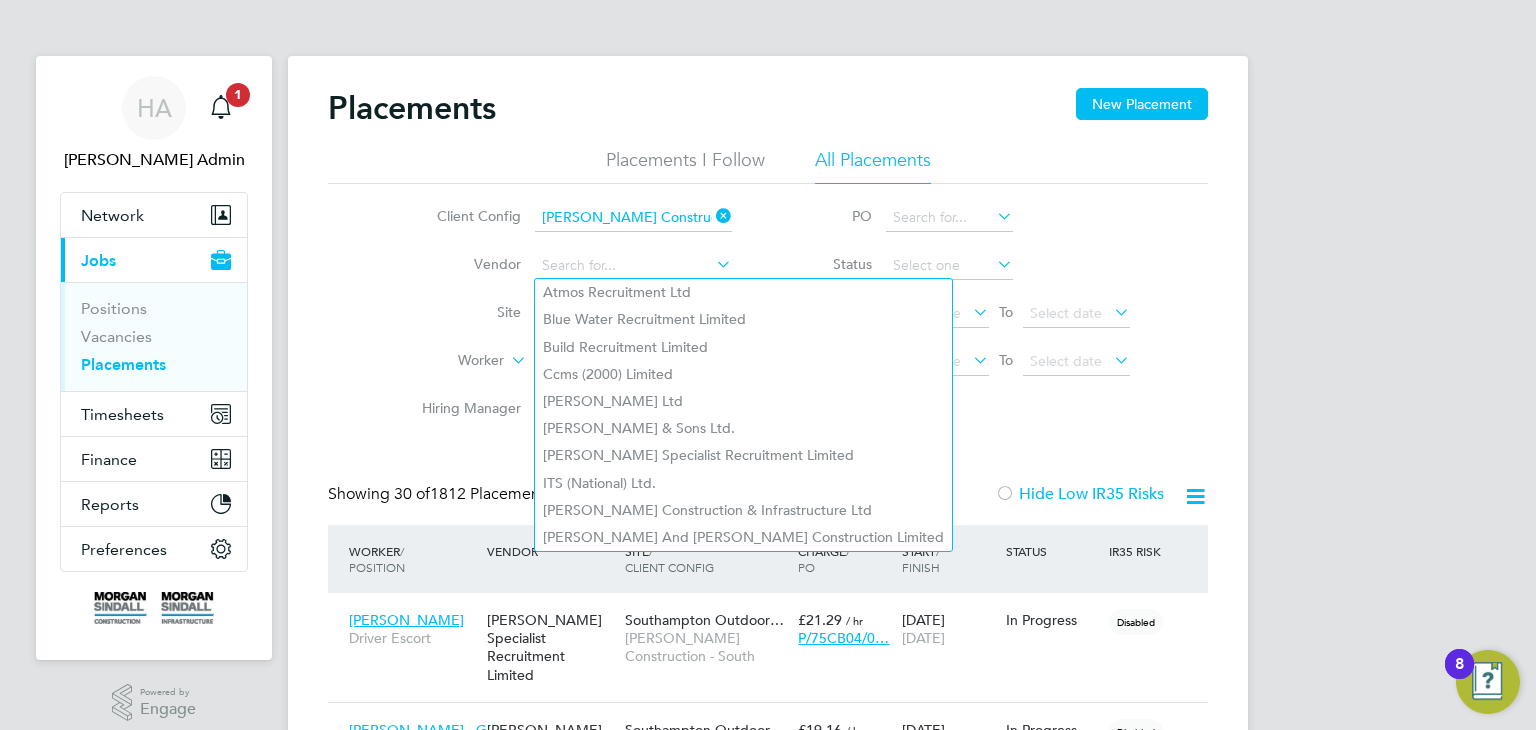 click on "Site" 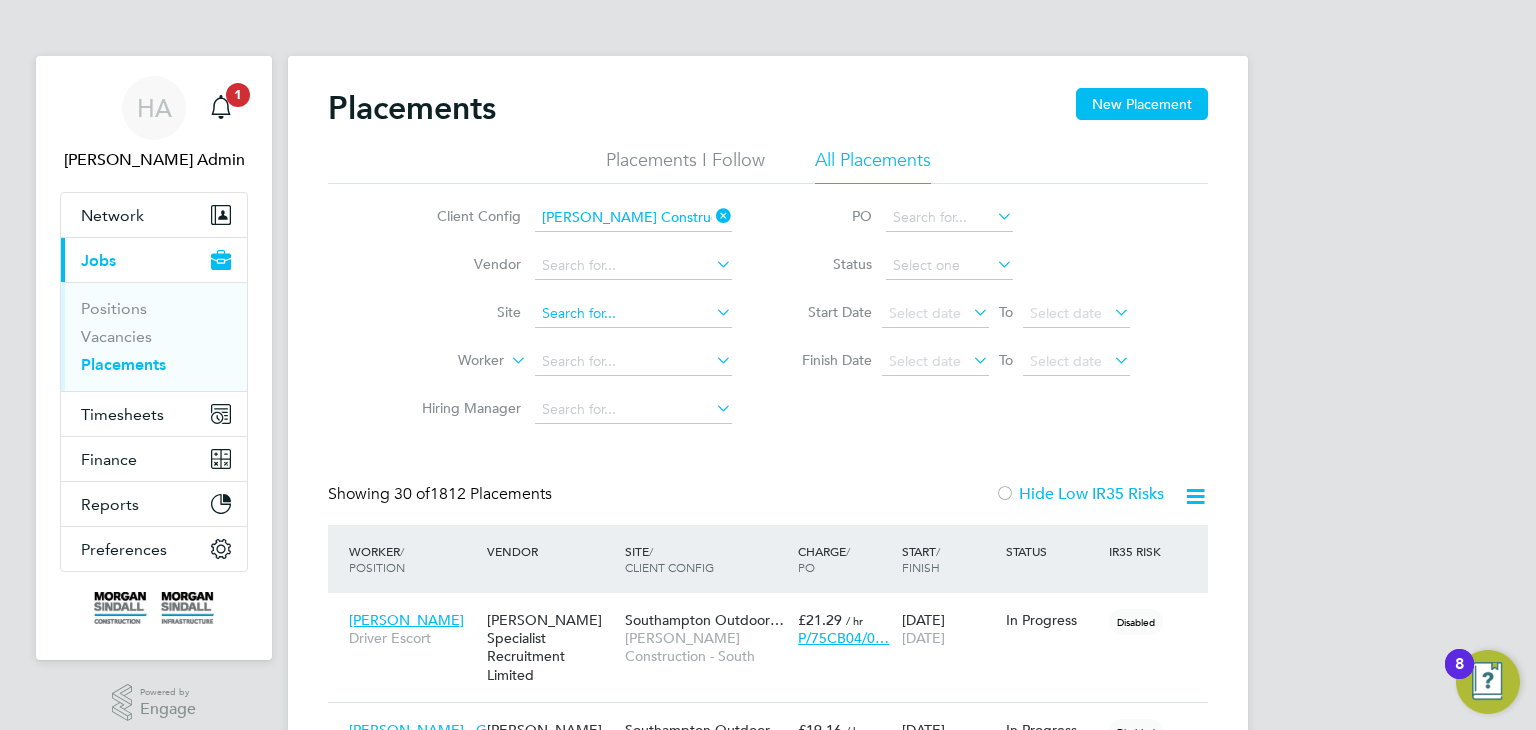 click 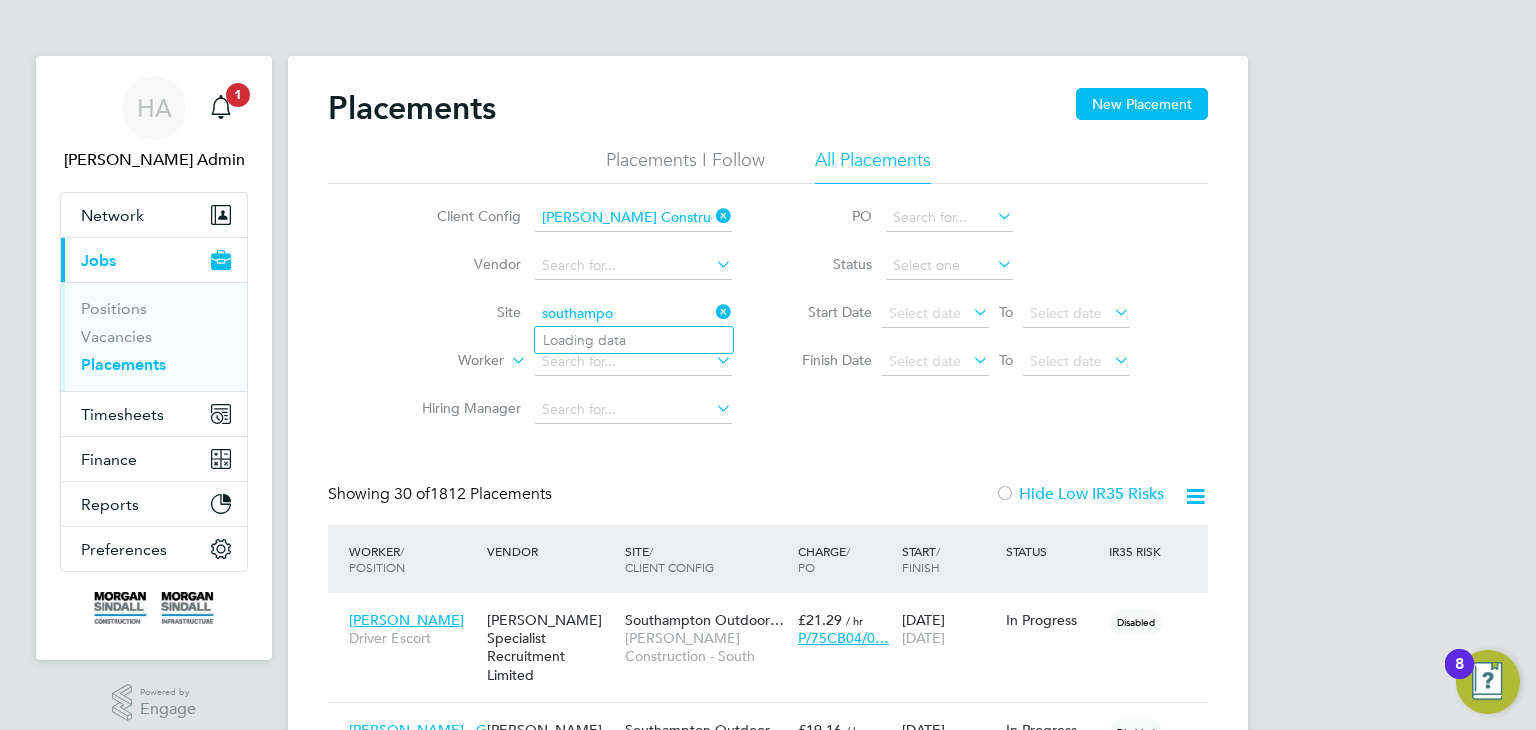 type on "southampon" 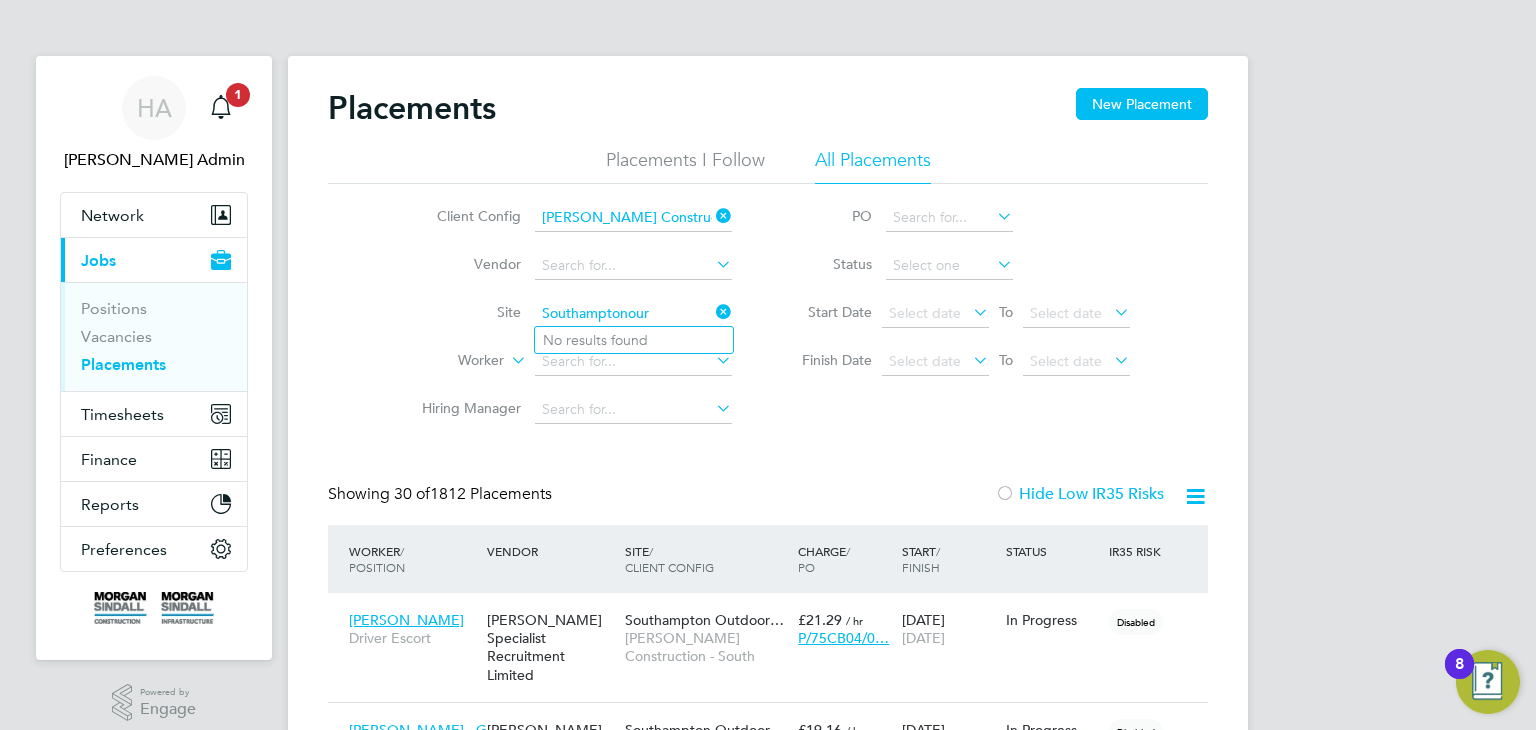 type on "Southamptonour" 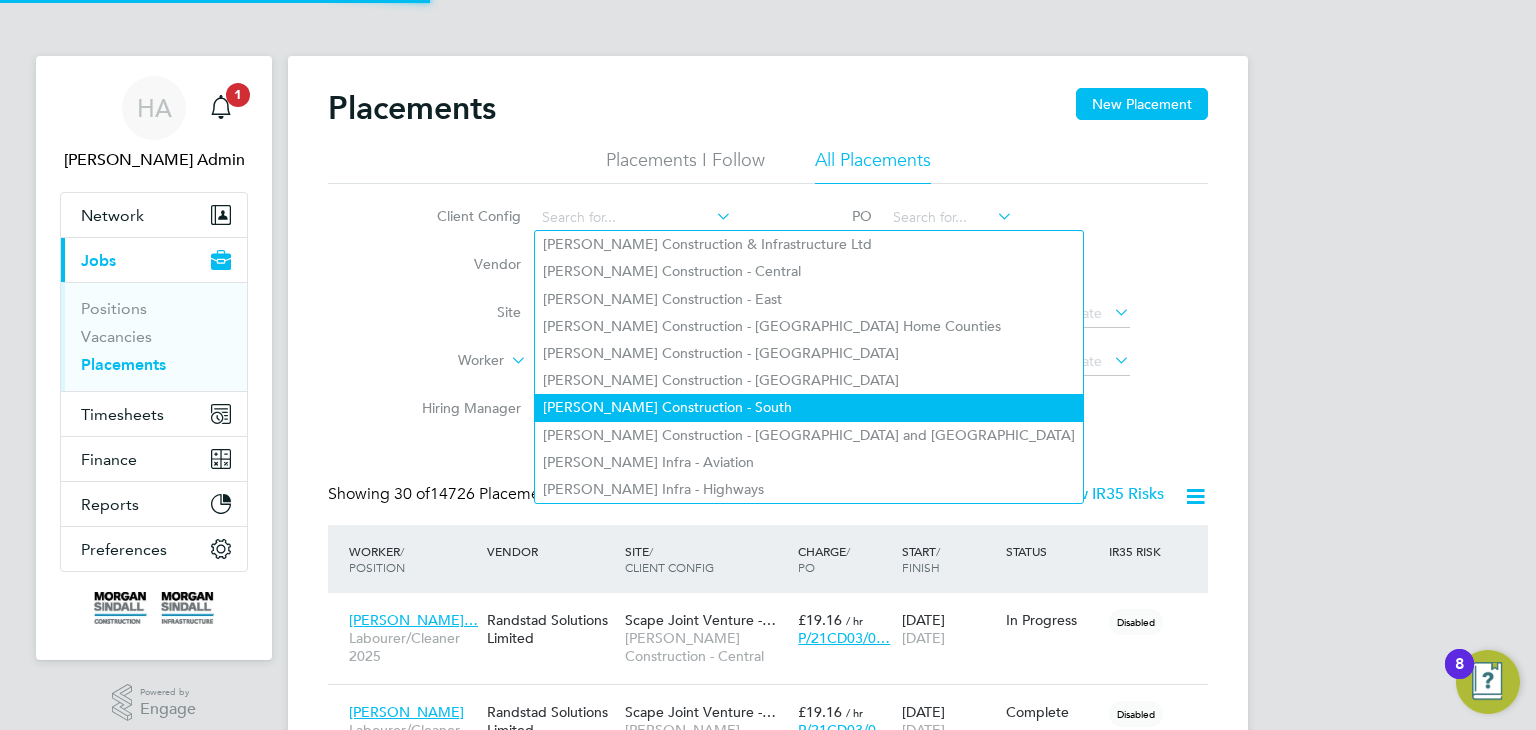 click on "[PERSON_NAME] Construction - South" 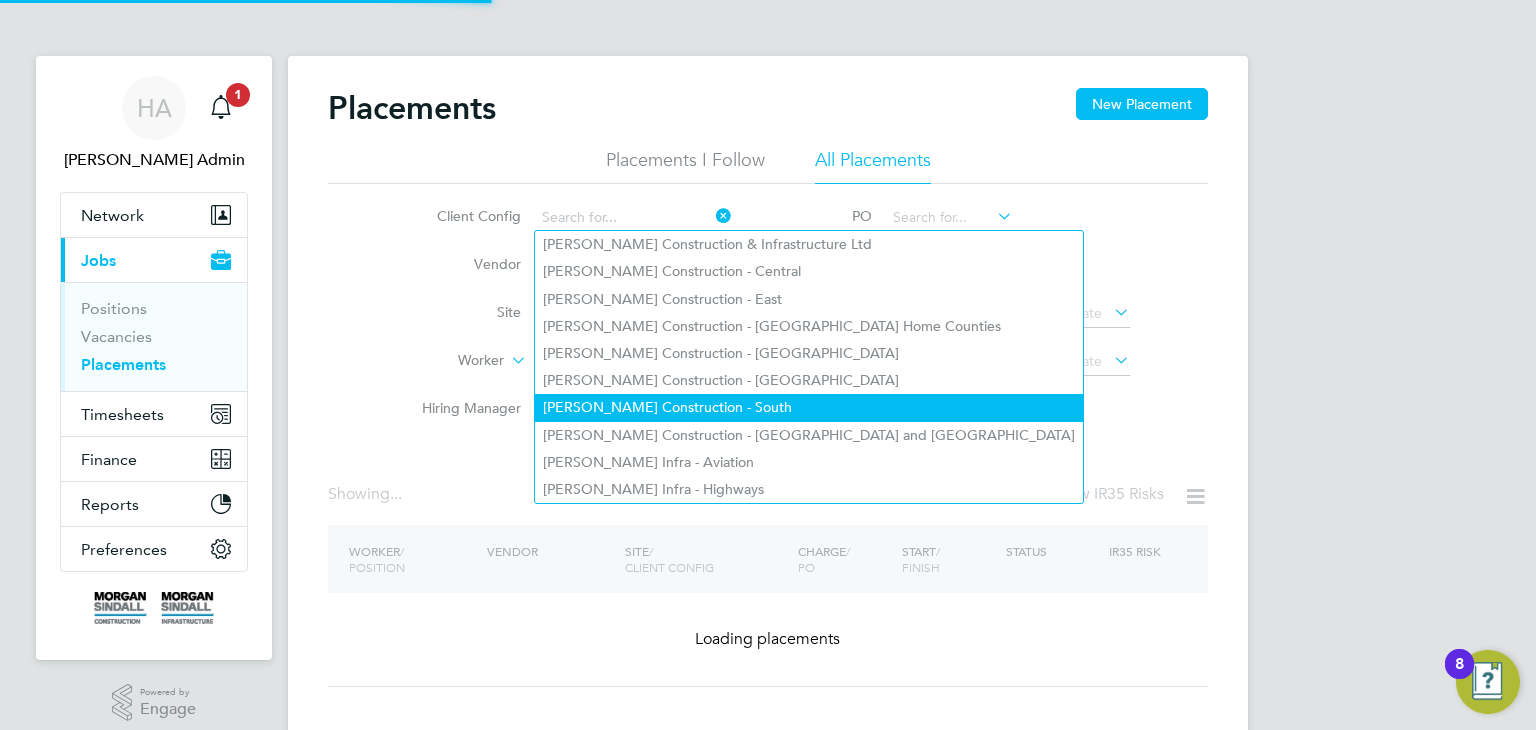 type on "[PERSON_NAME] Construction - South" 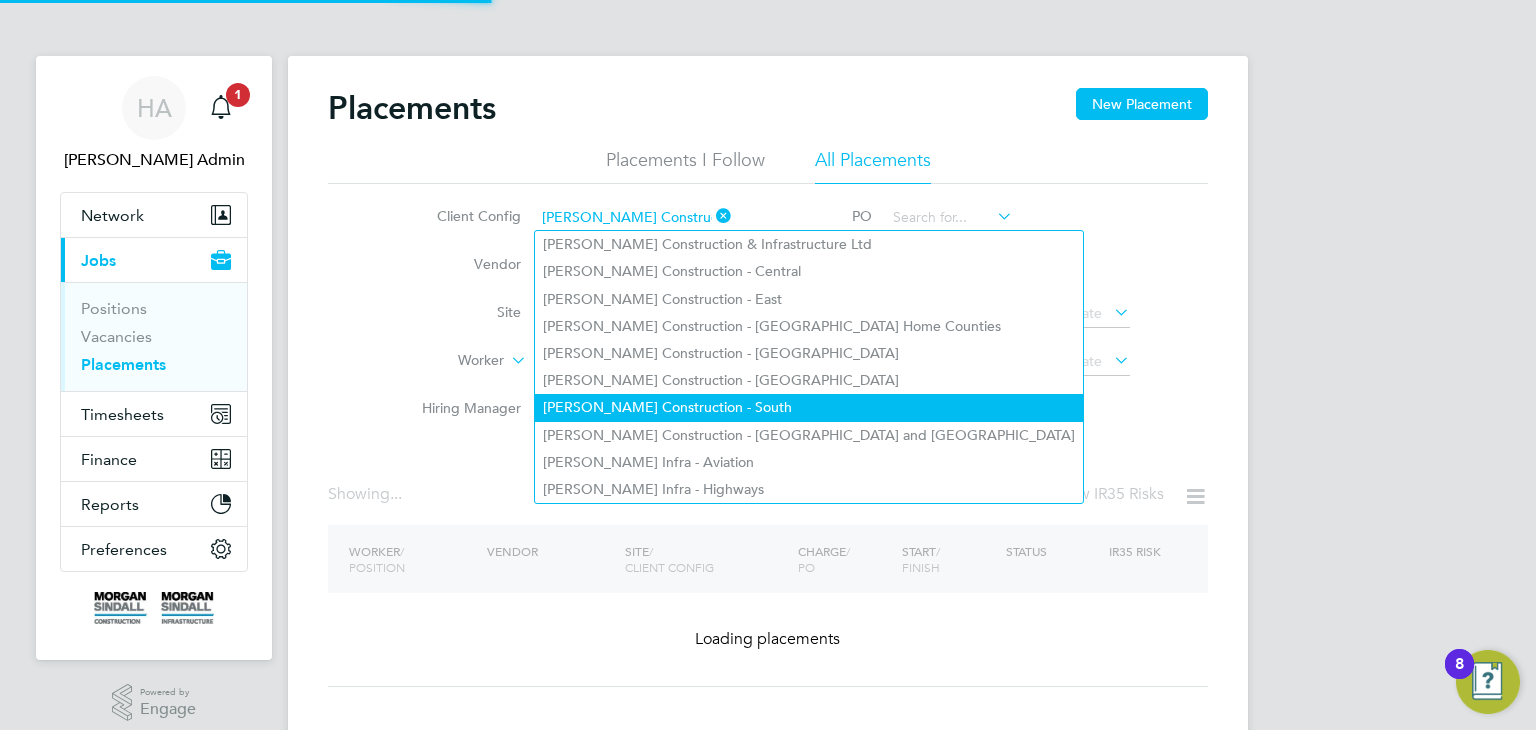 click on "[PERSON_NAME] Construction - South" 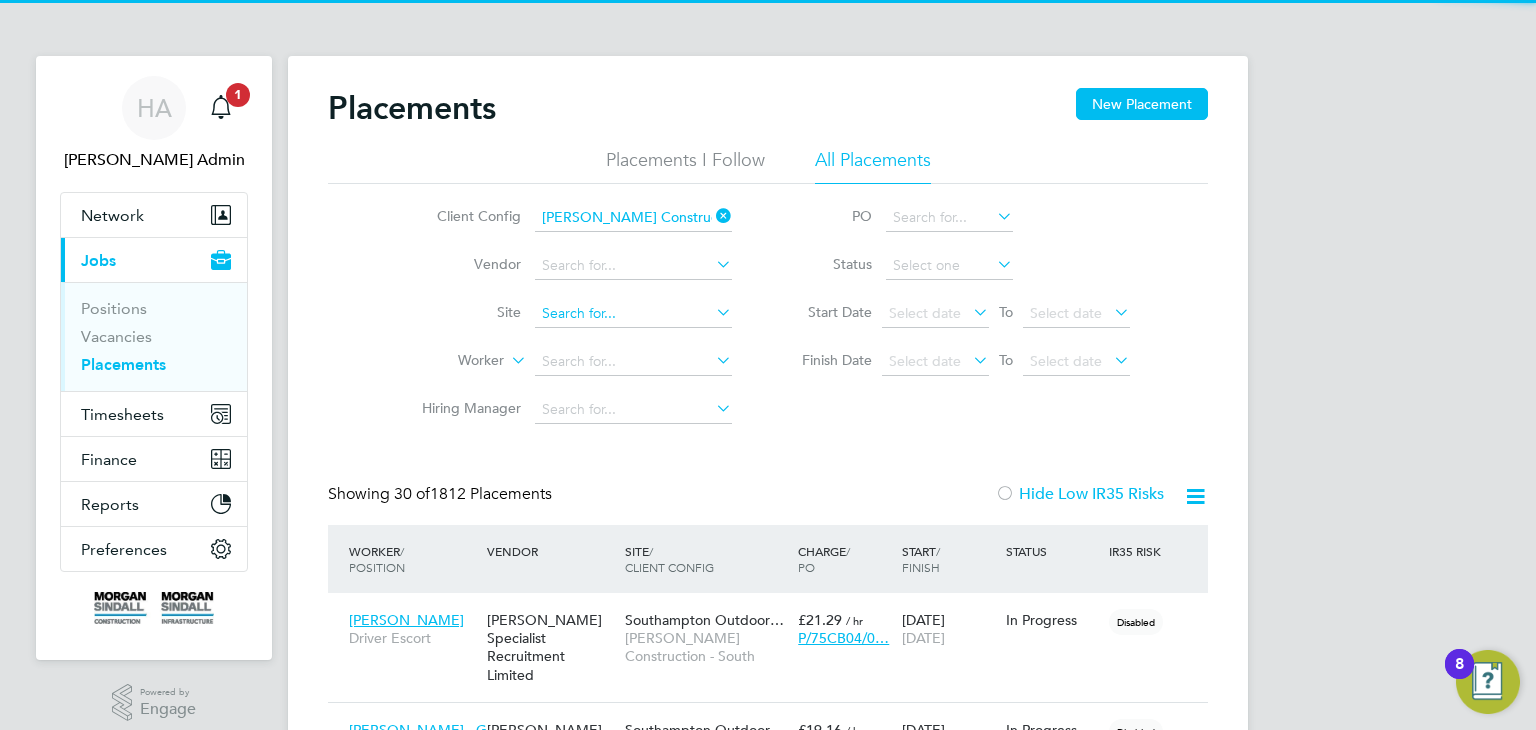 click 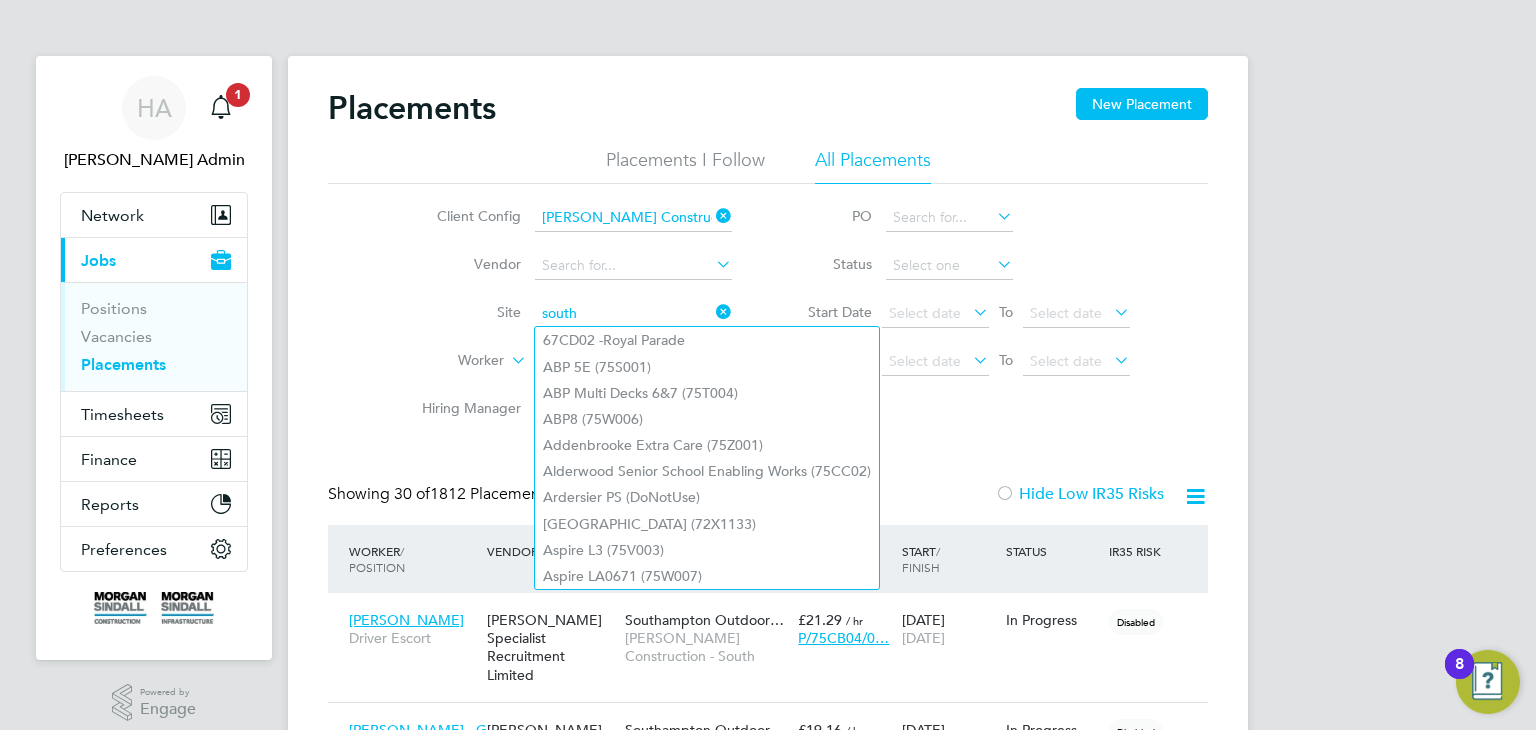 click on "south" 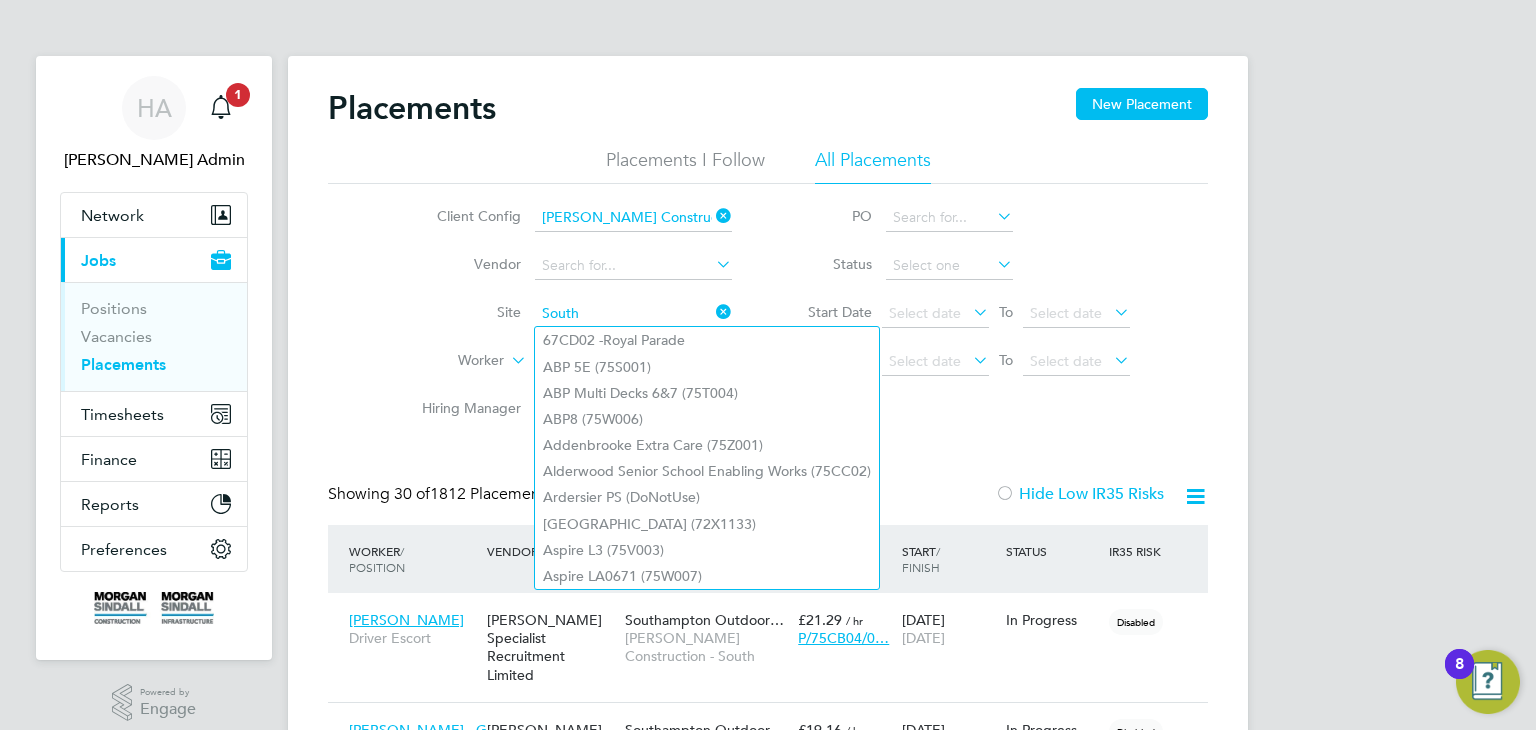 click on "South" 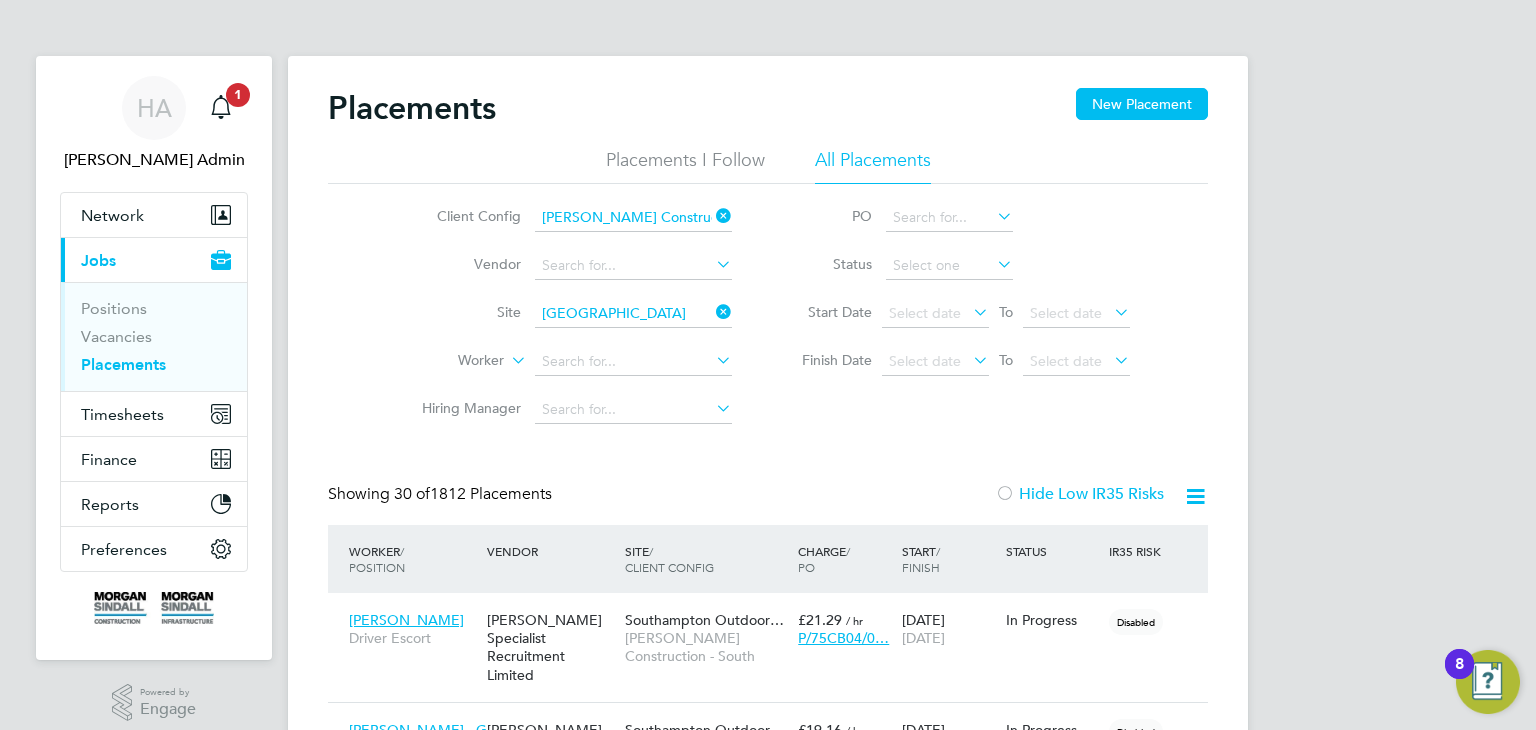click on "Southampton  Outdoor Sports (75CB04)" 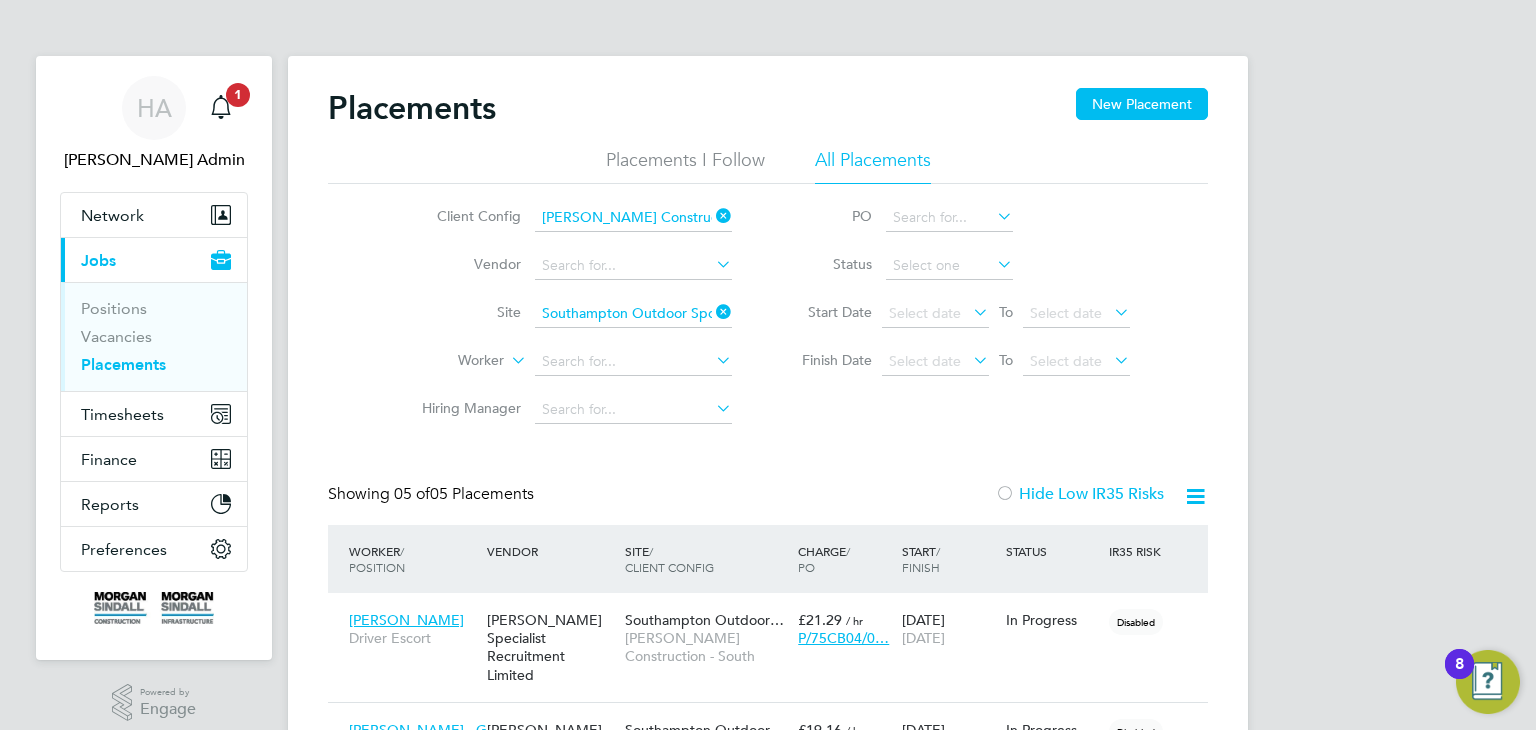 click on "Southampton Outdoor Sports (75CB04)" 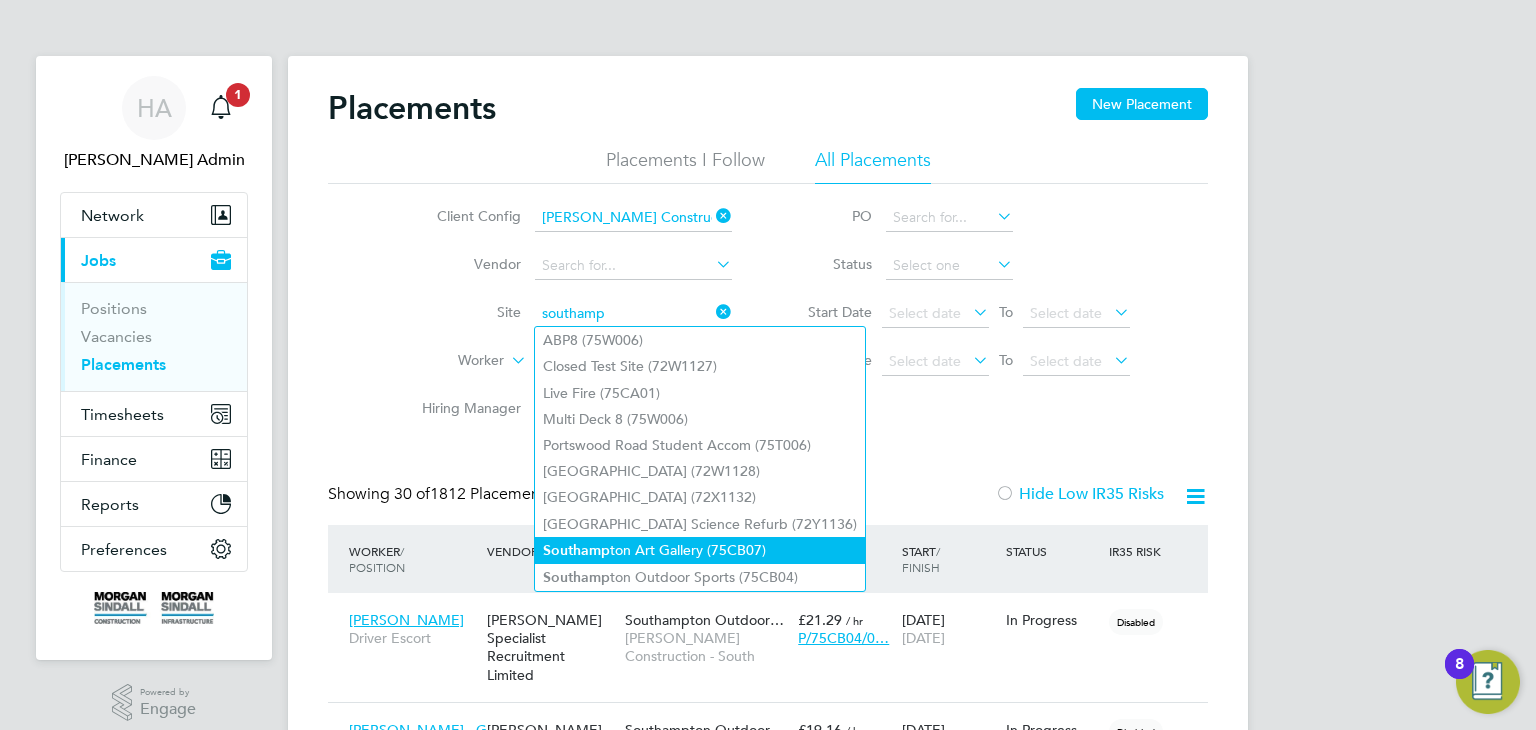 click on "Southamp ton Art Gallery (75CB07)" 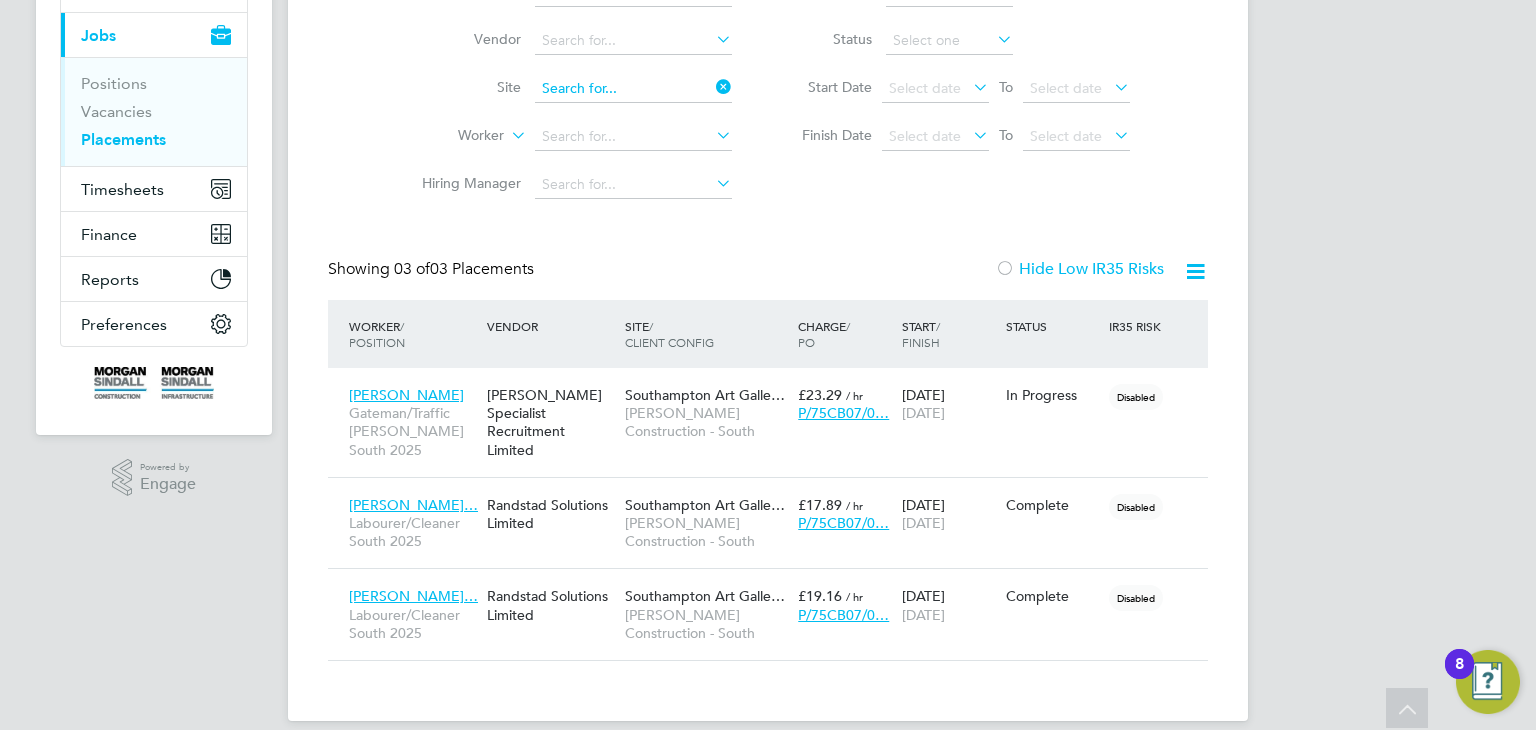 click on "Placements New Placement Placements I Follow All Placements Client Config   Morgan Sindall Construction - South Vendor     Site     Worker     Hiring Manager   PO   Status   Start Date
Select date
To
Select date
Finish Date
Select date
To
Select date
Showing   03 of  03 Placements Hide Low IR35 Risks Worker  / Position Vendor Site / Client Config Charge  / PO Start  / Finish Status IR35 Risk Tristian Myhill Gateman/Traffic Marshall South 2025 Hays Specialist Recruitment Limited Southampton Art Galle… Morgan Sindall Construction - South £23.29   / hr P/75CB07/0… 08 Jul 2024 25 Jul 2025 In Progress Disabled Benjamin William… Labourer/Cleaner South 2025 Randstad Solutions Limited Southampton Art Galle… Morgan Sindall Construction - South £17.89   / hr P/75CB07/0… 24 Mar 2025 28 Mar 2025 Complete Disabled Benjamin William… Labourer/Cleaner South 2025 Randstad Solutions Limited Southampton Art Galle… Morgan Sindall Construction - South £19.16   / hr 30" 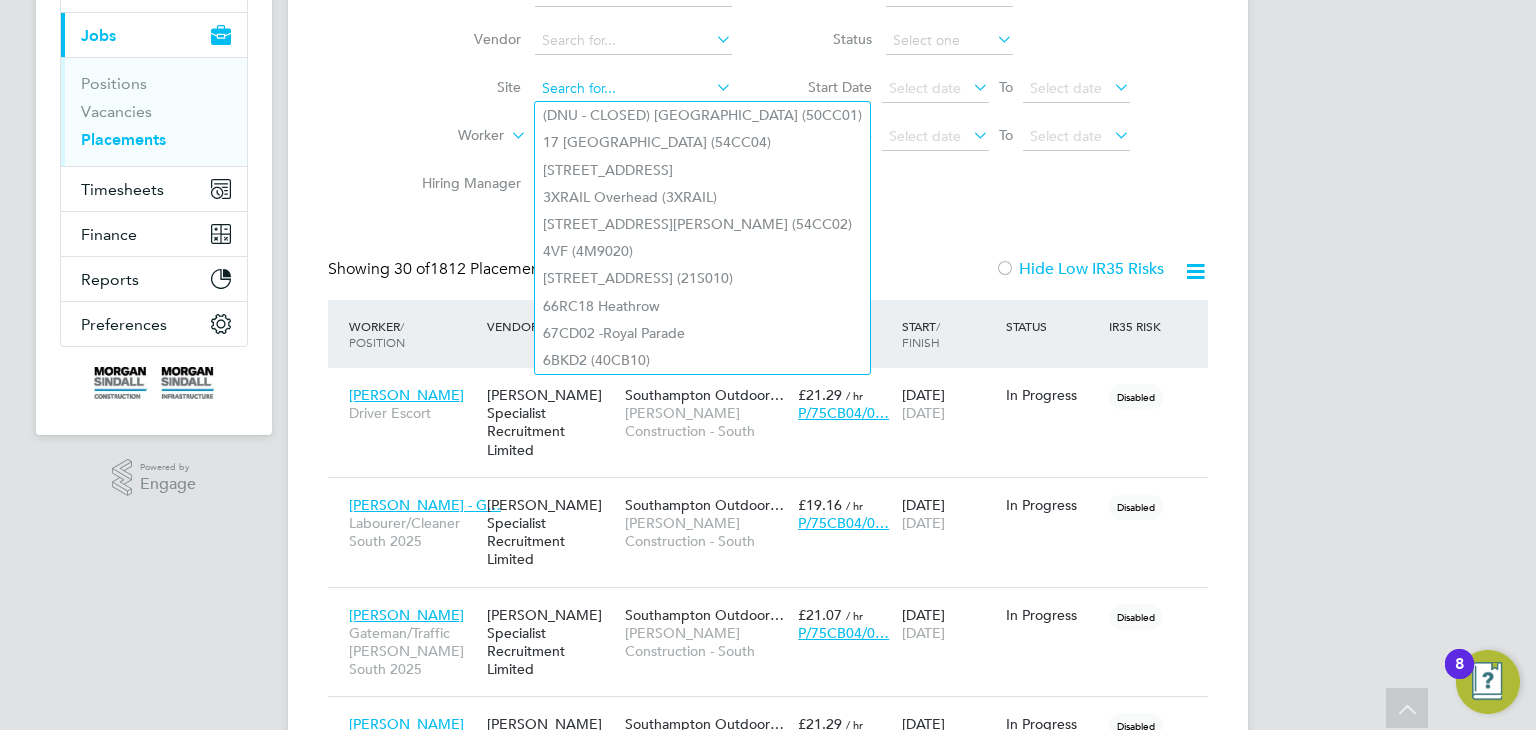 click 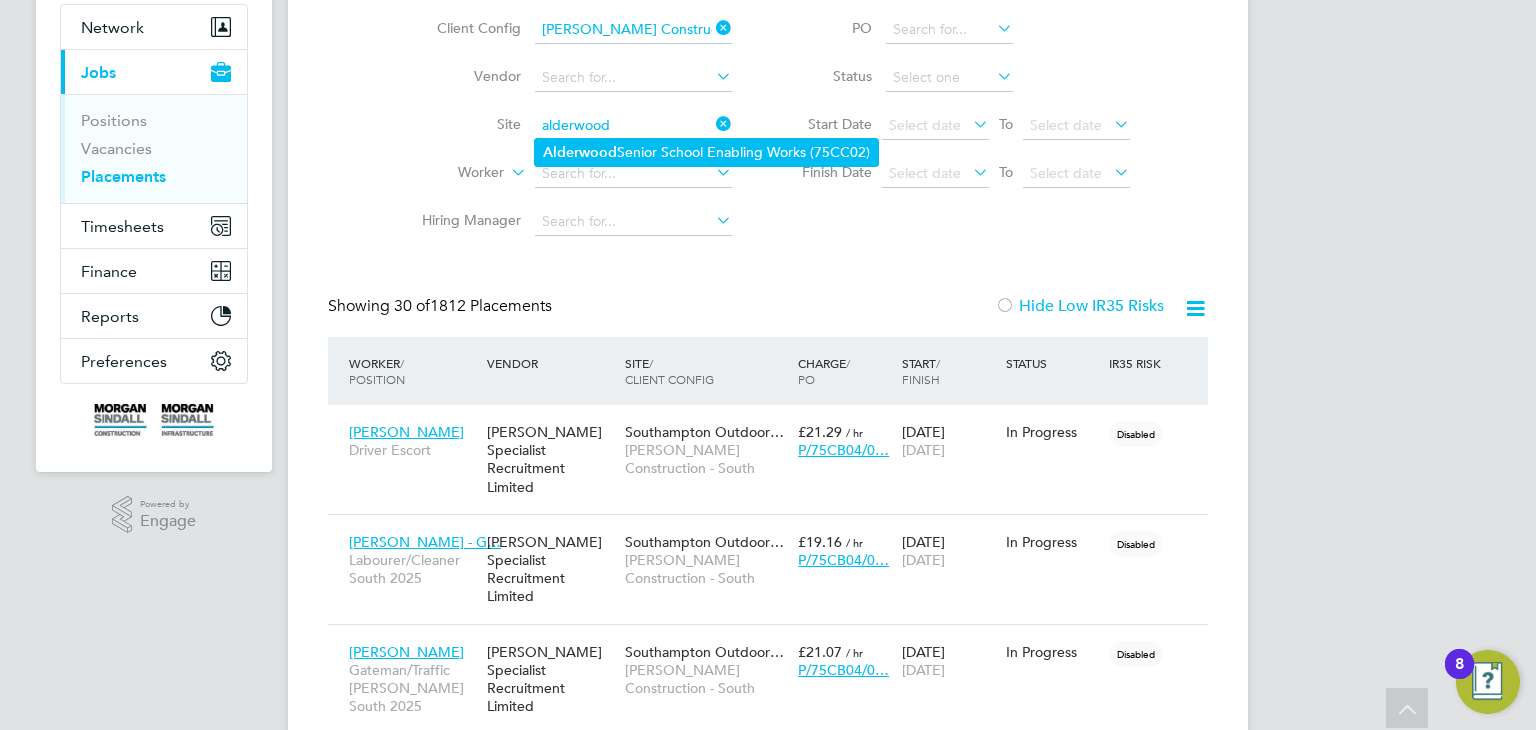 click on "Alderwood  Senior School Enabling Works (75CC02)" 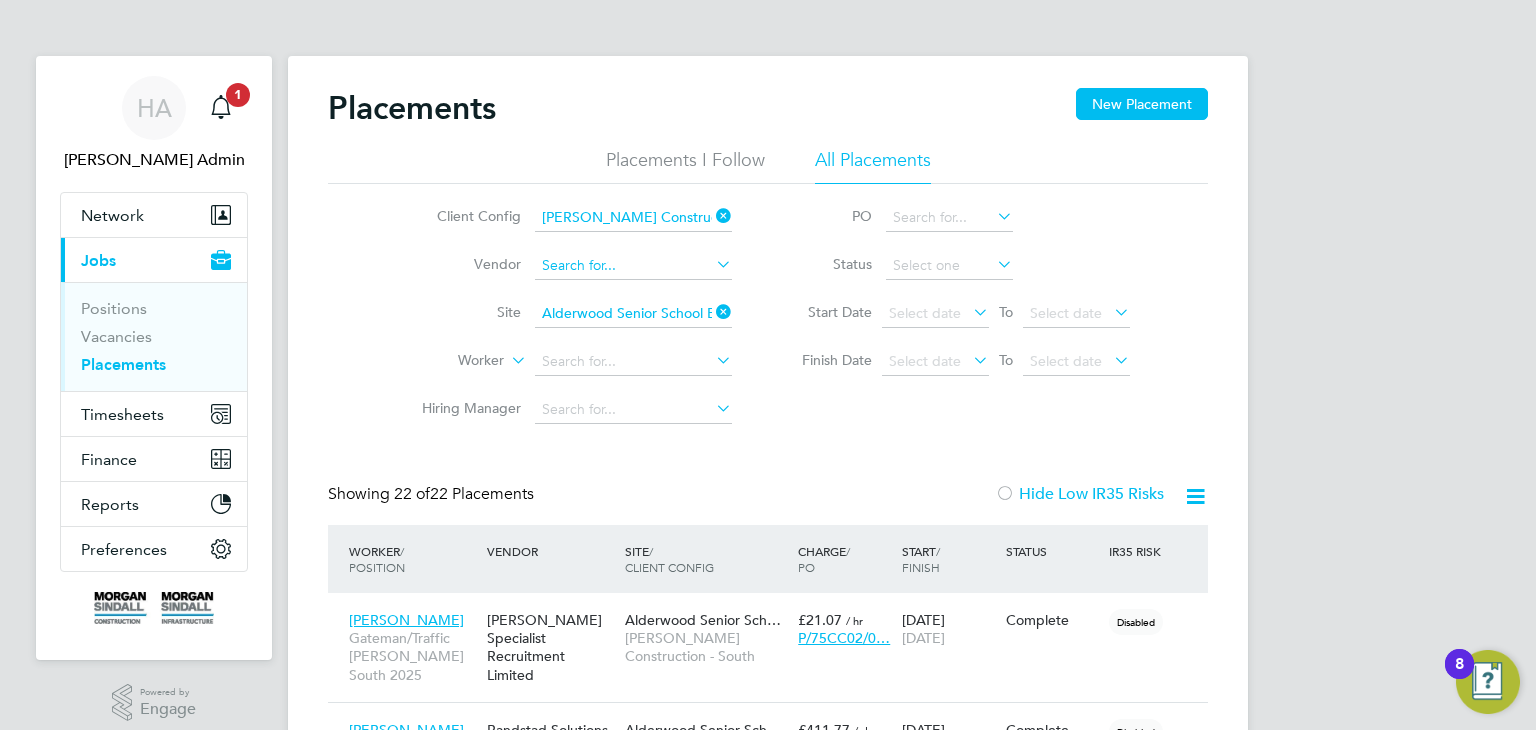 click 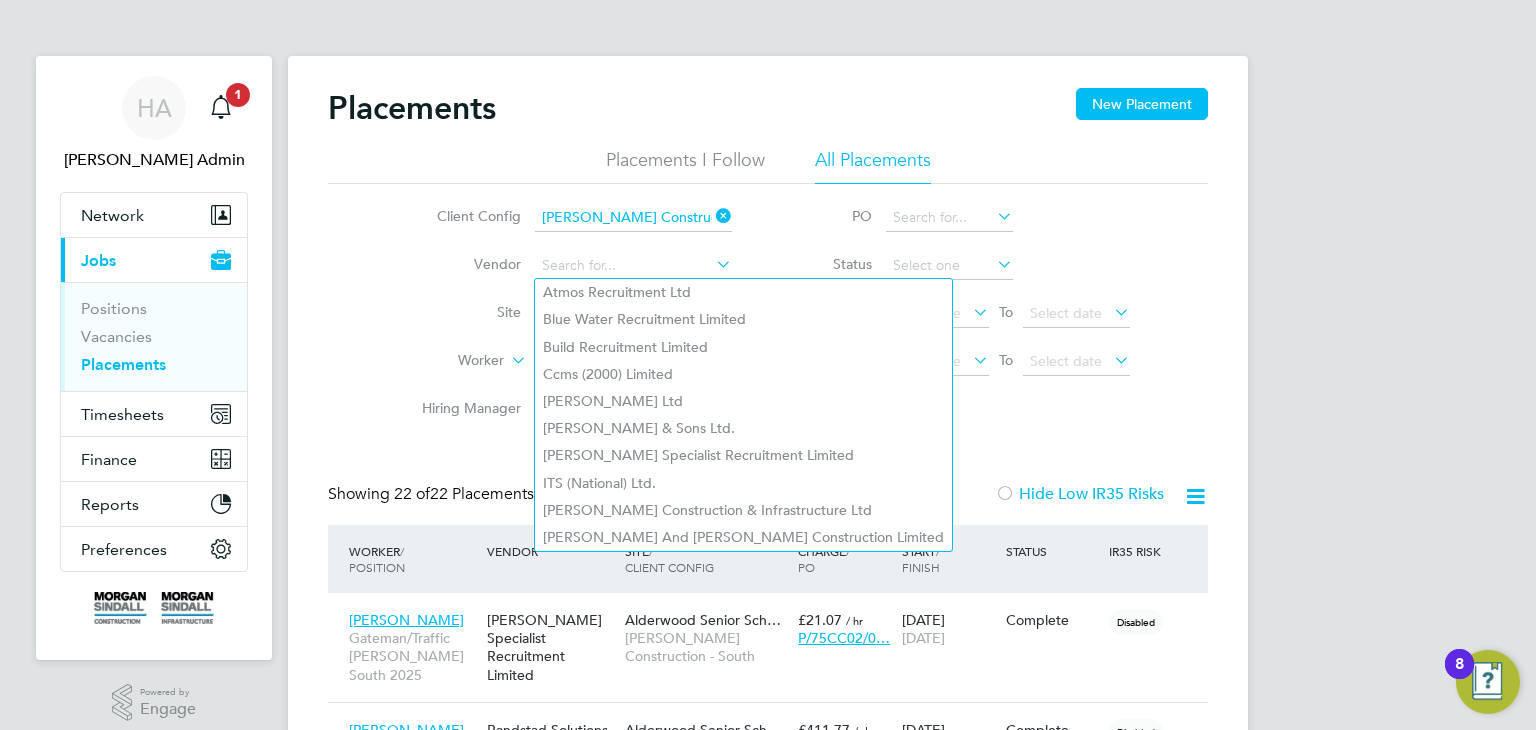 click on "Site   Alderwood Senior School Enabling Works (75CC02)" 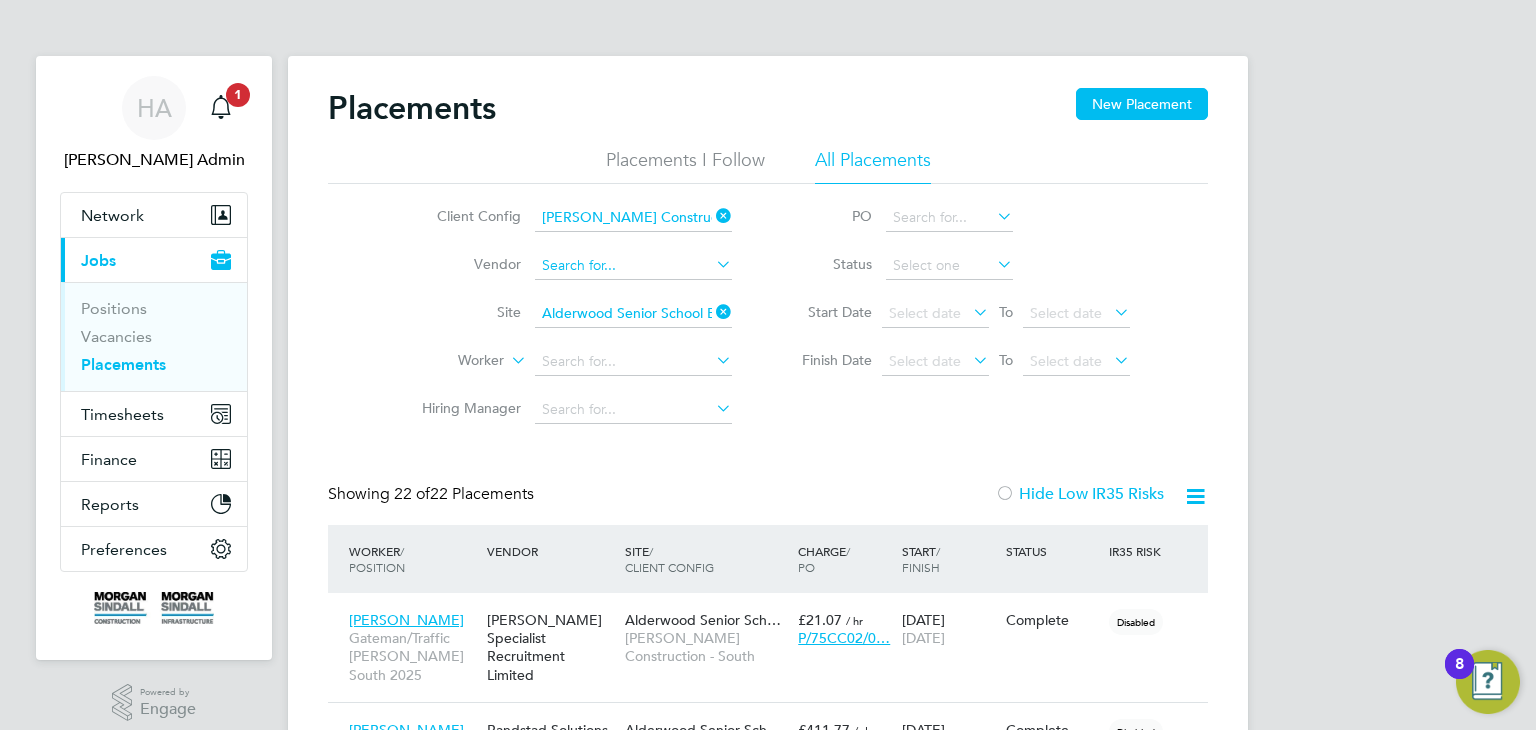 click 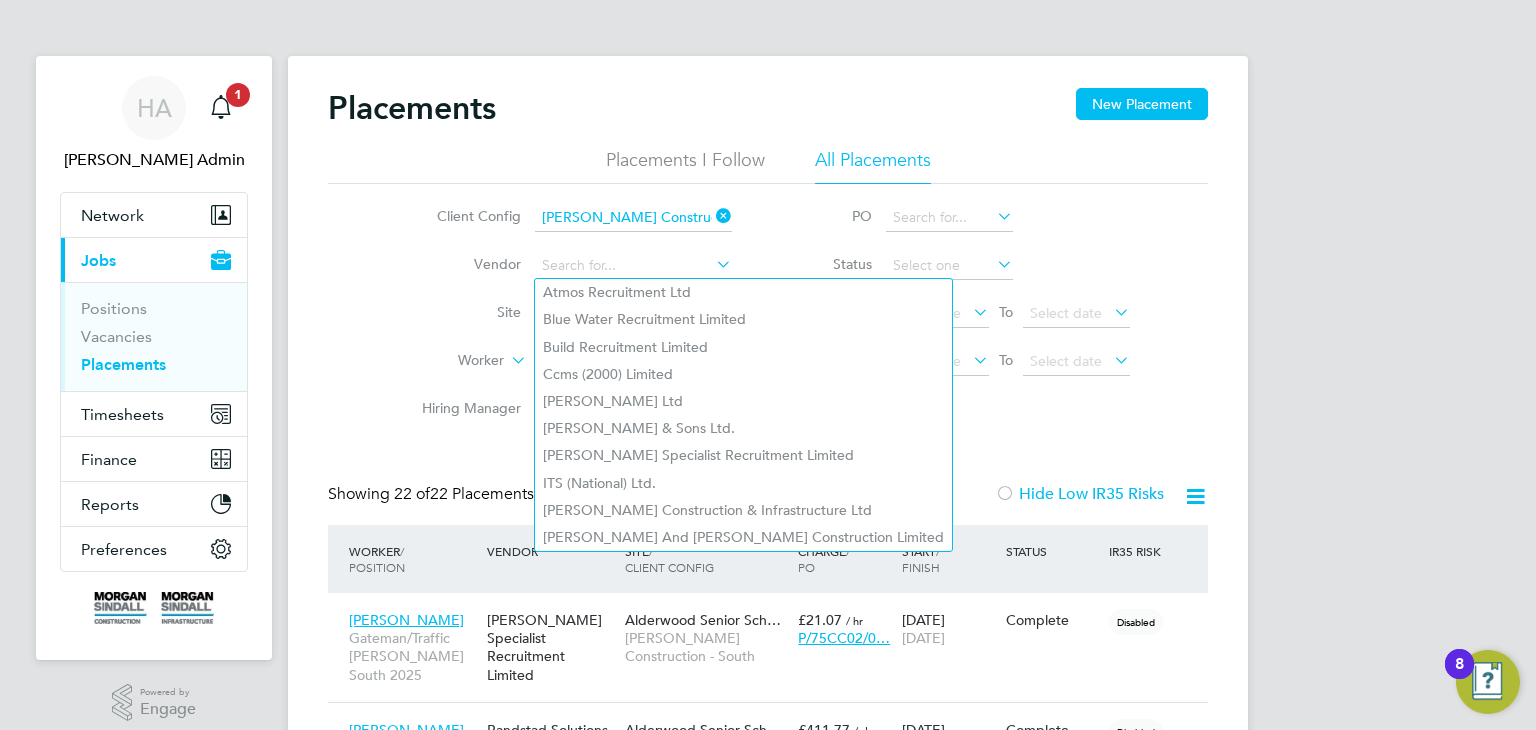 click on "Site   Alderwood Senior School Enabling Works (75CC02)" 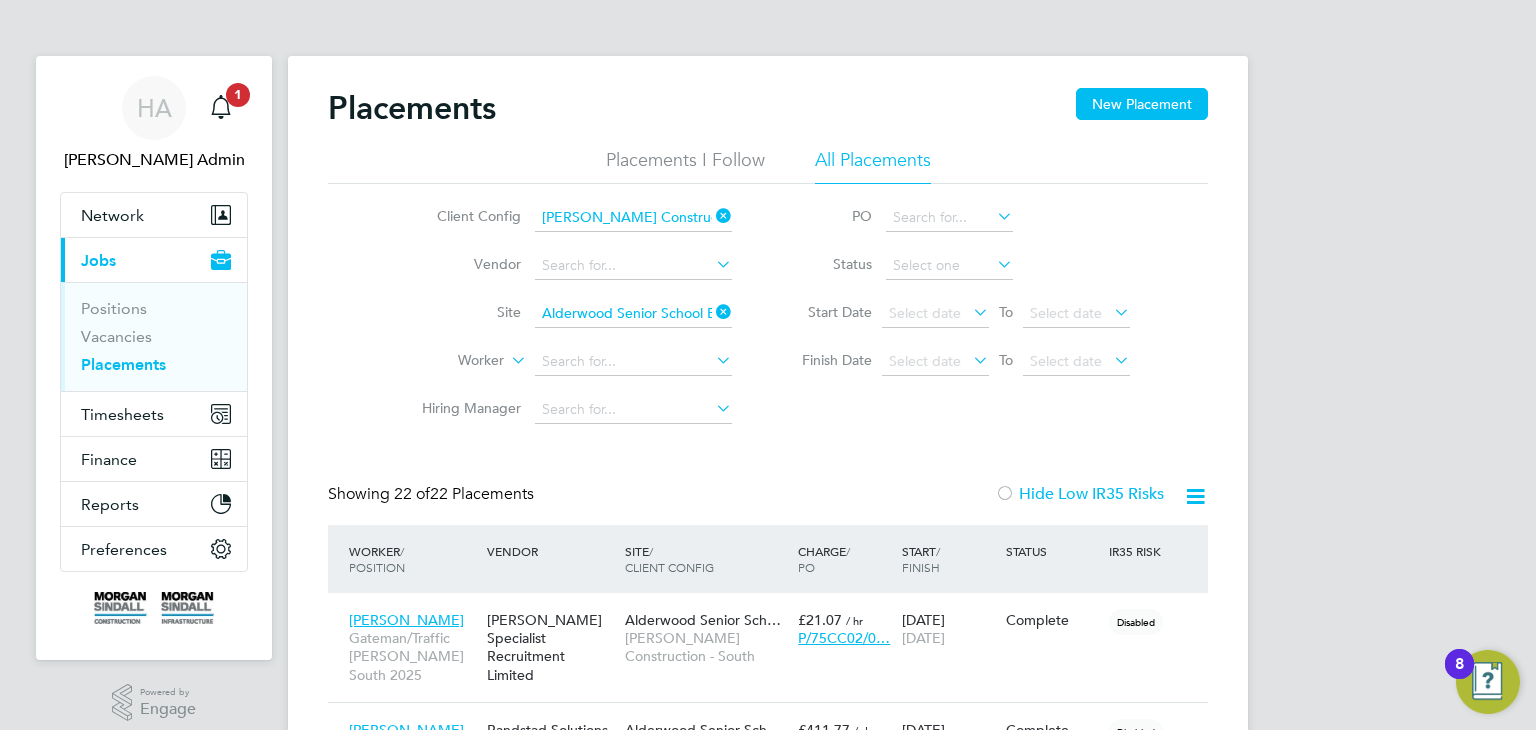 click on "Alderwood Senior School Enabling Works (75CC02)" 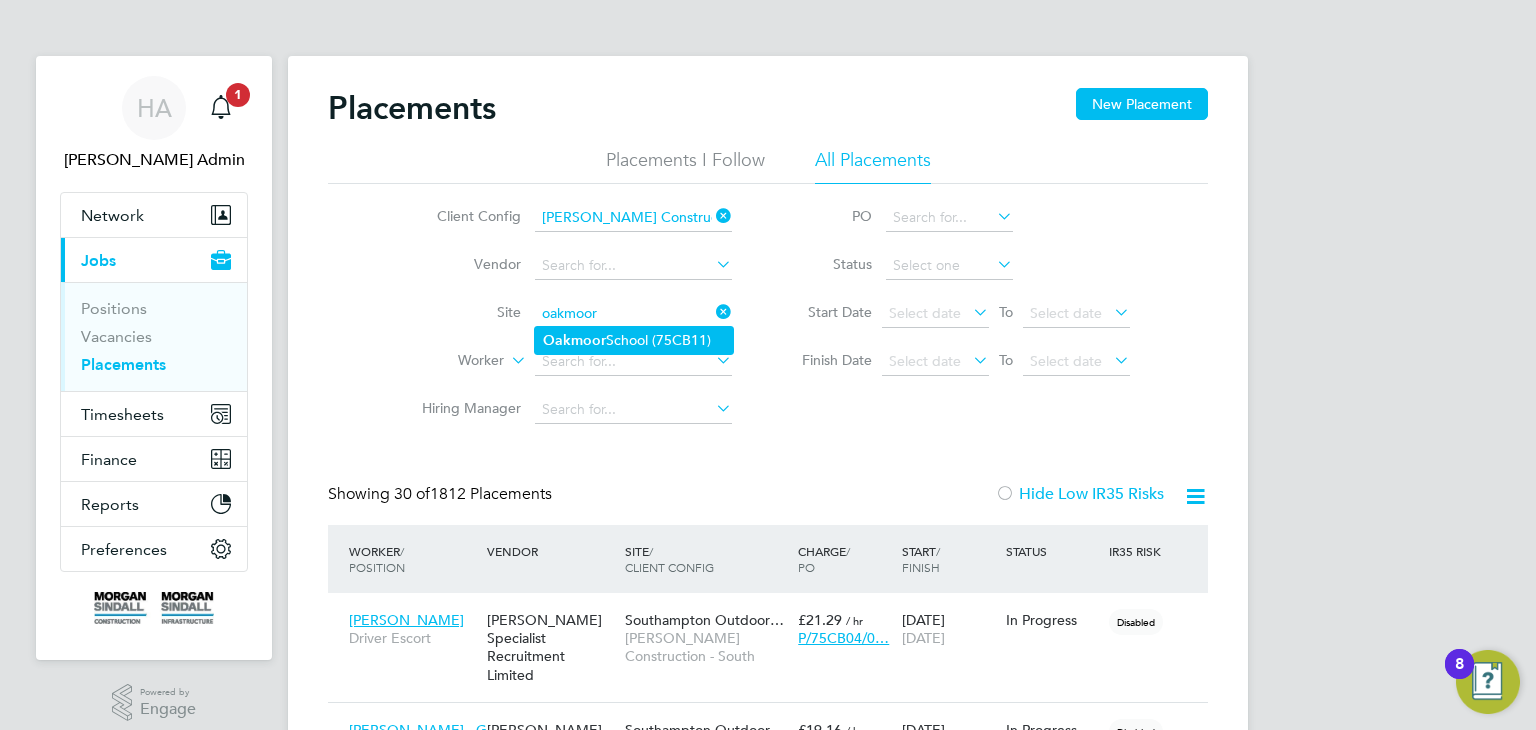 click on "Oakmoor  School (75CB11)" 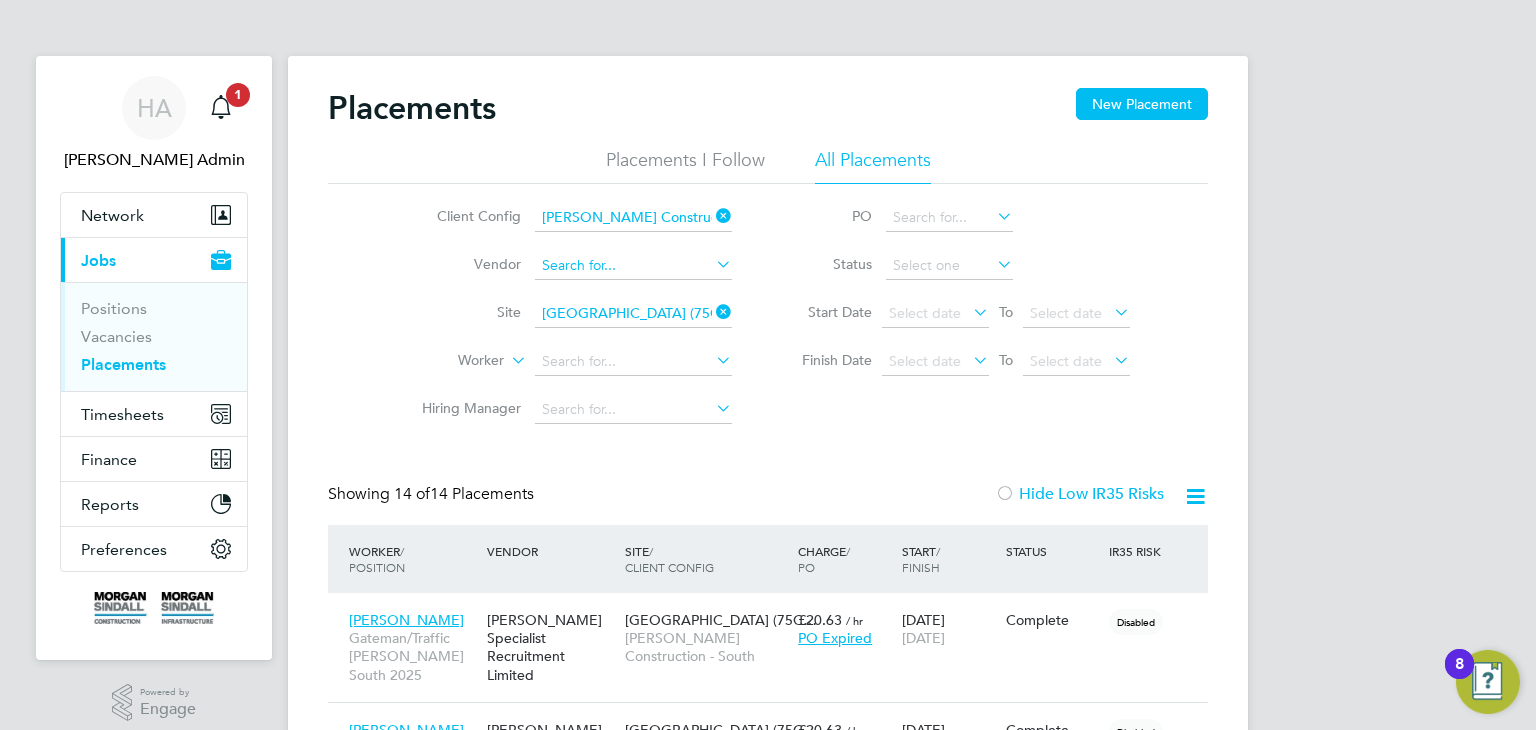 click 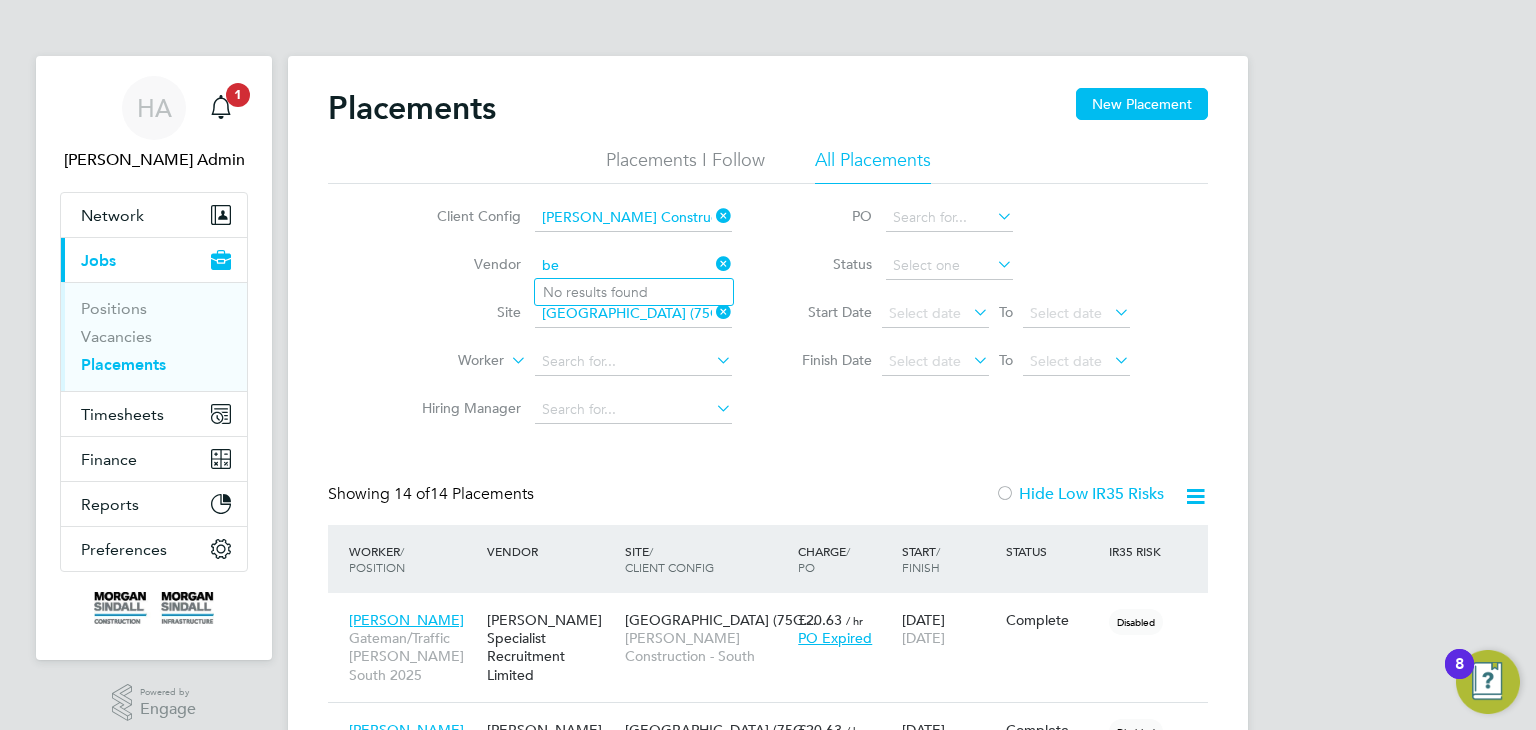 type on "b" 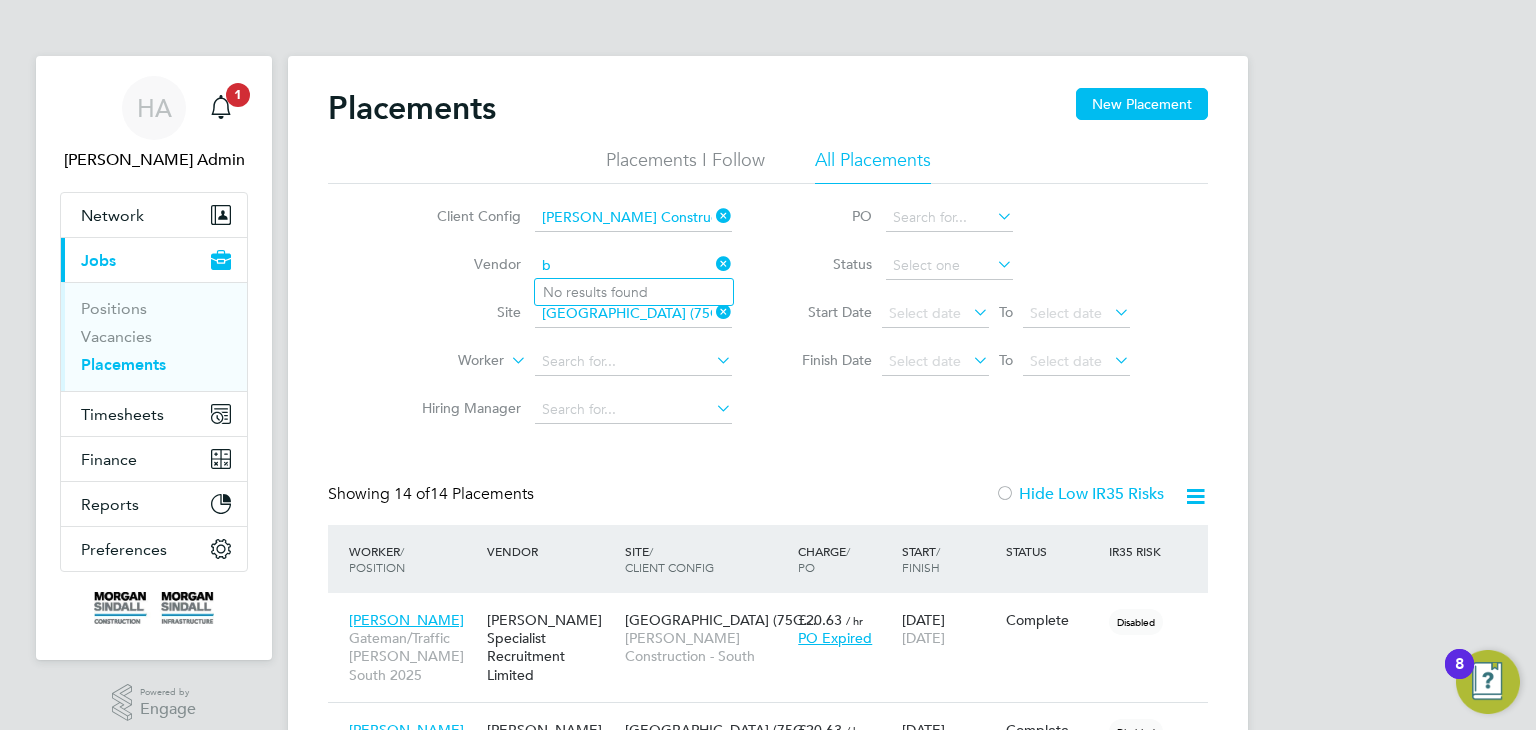 type 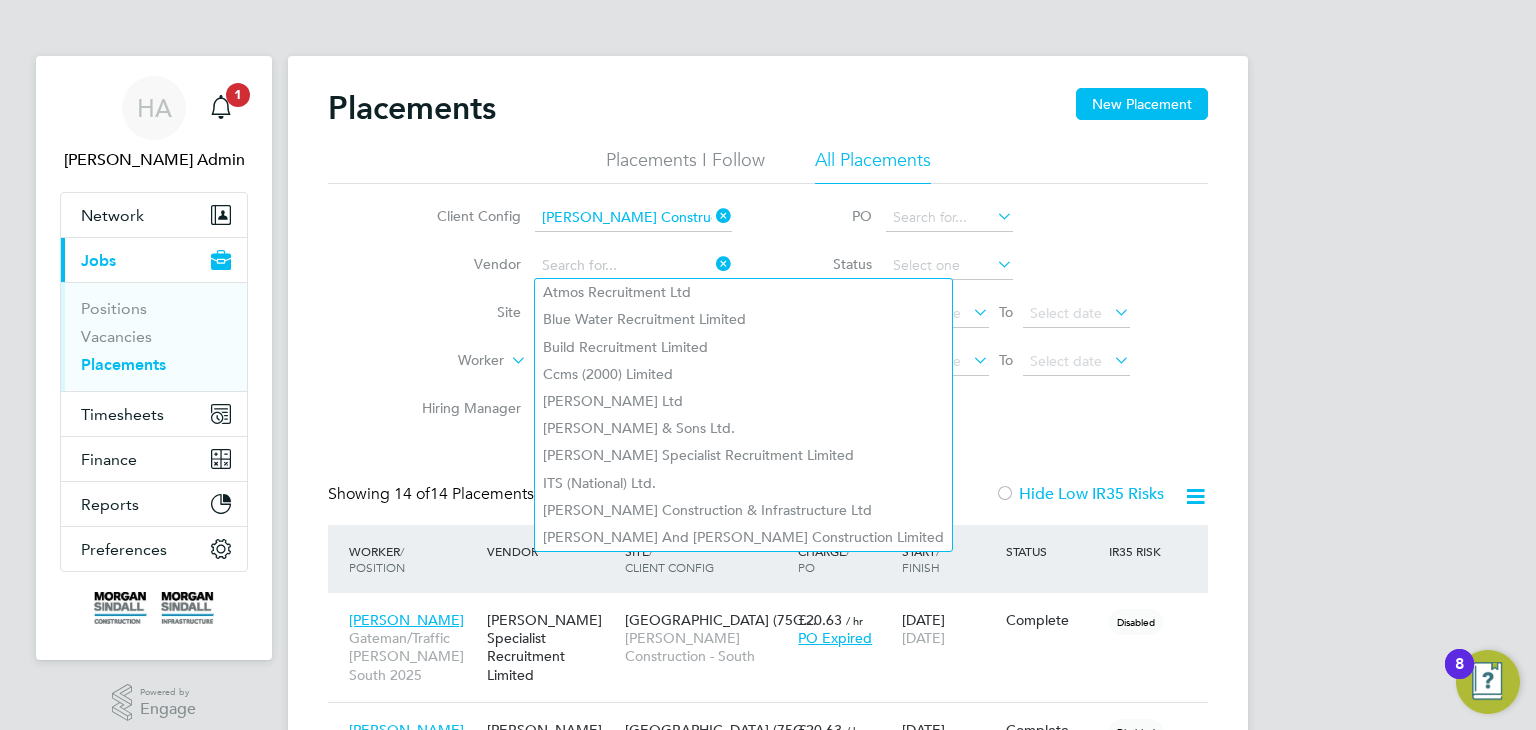 click on "Vendor" 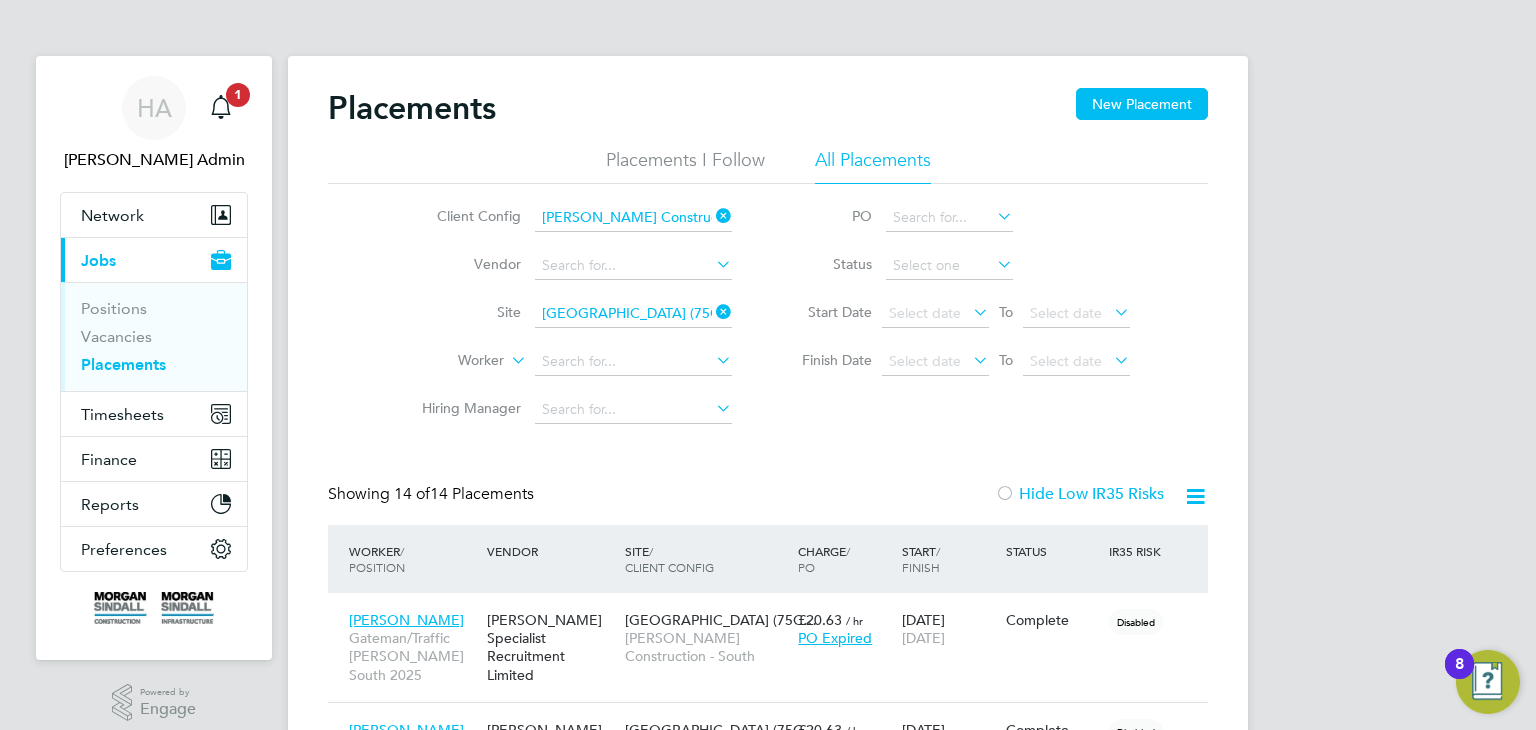 click 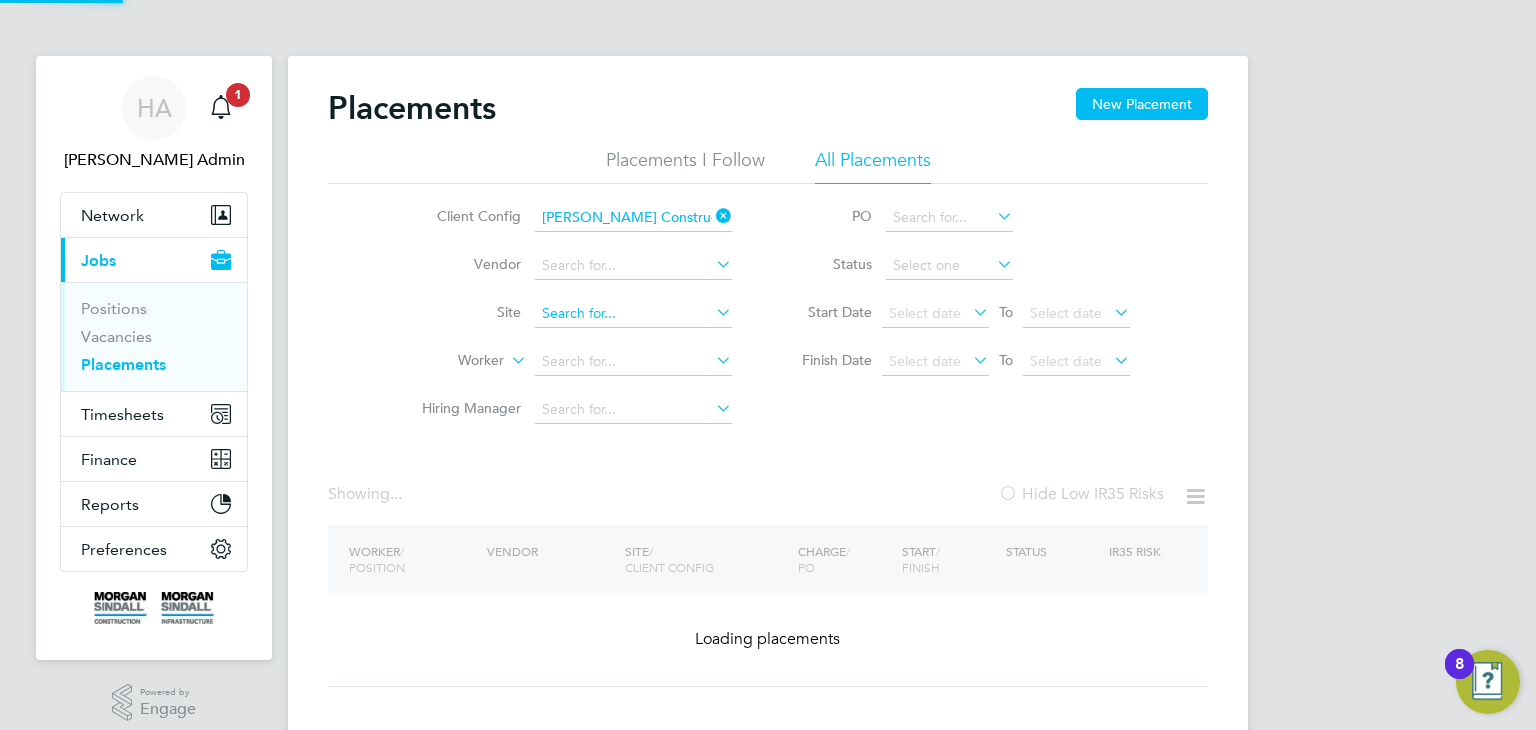 click 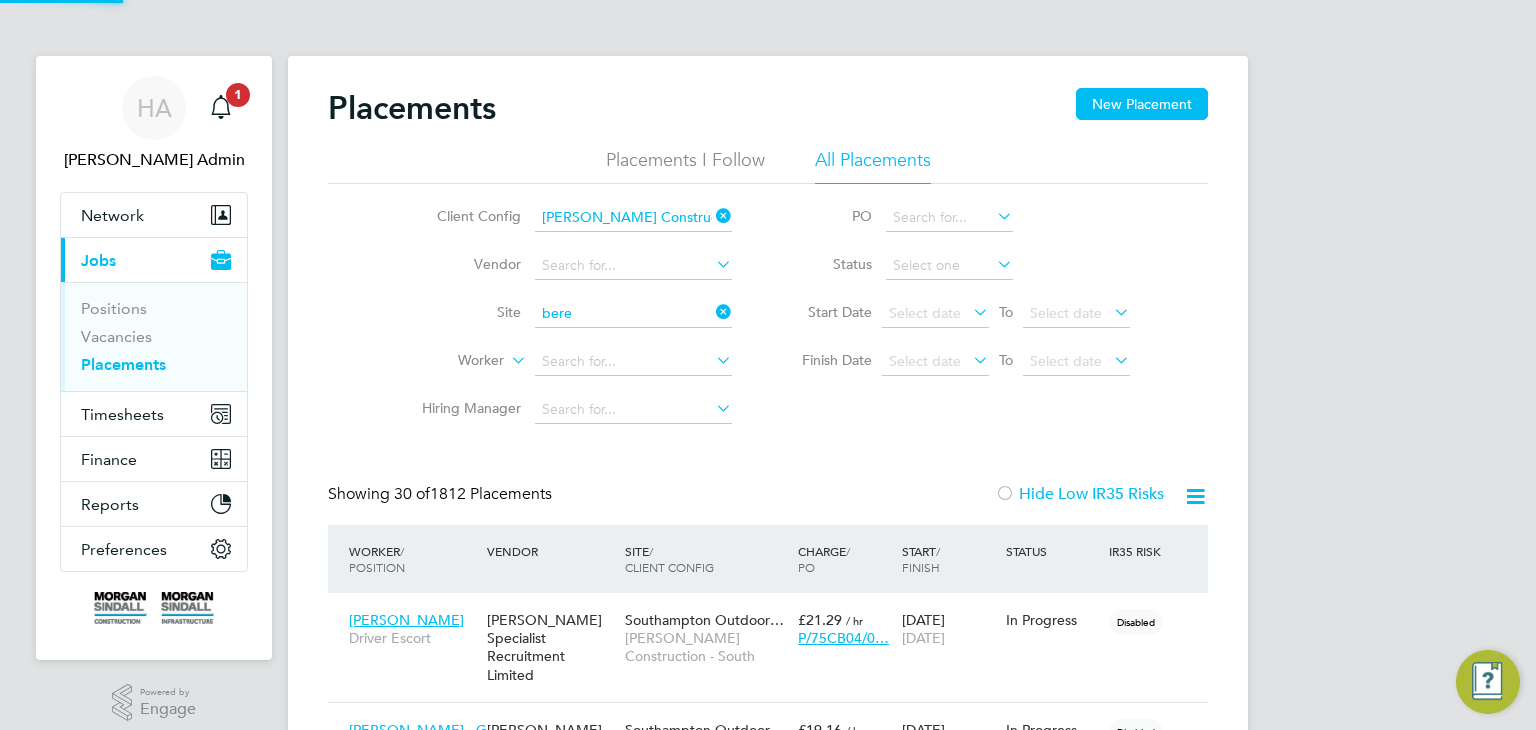 scroll, scrollTop: 9, scrollLeft: 9, axis: both 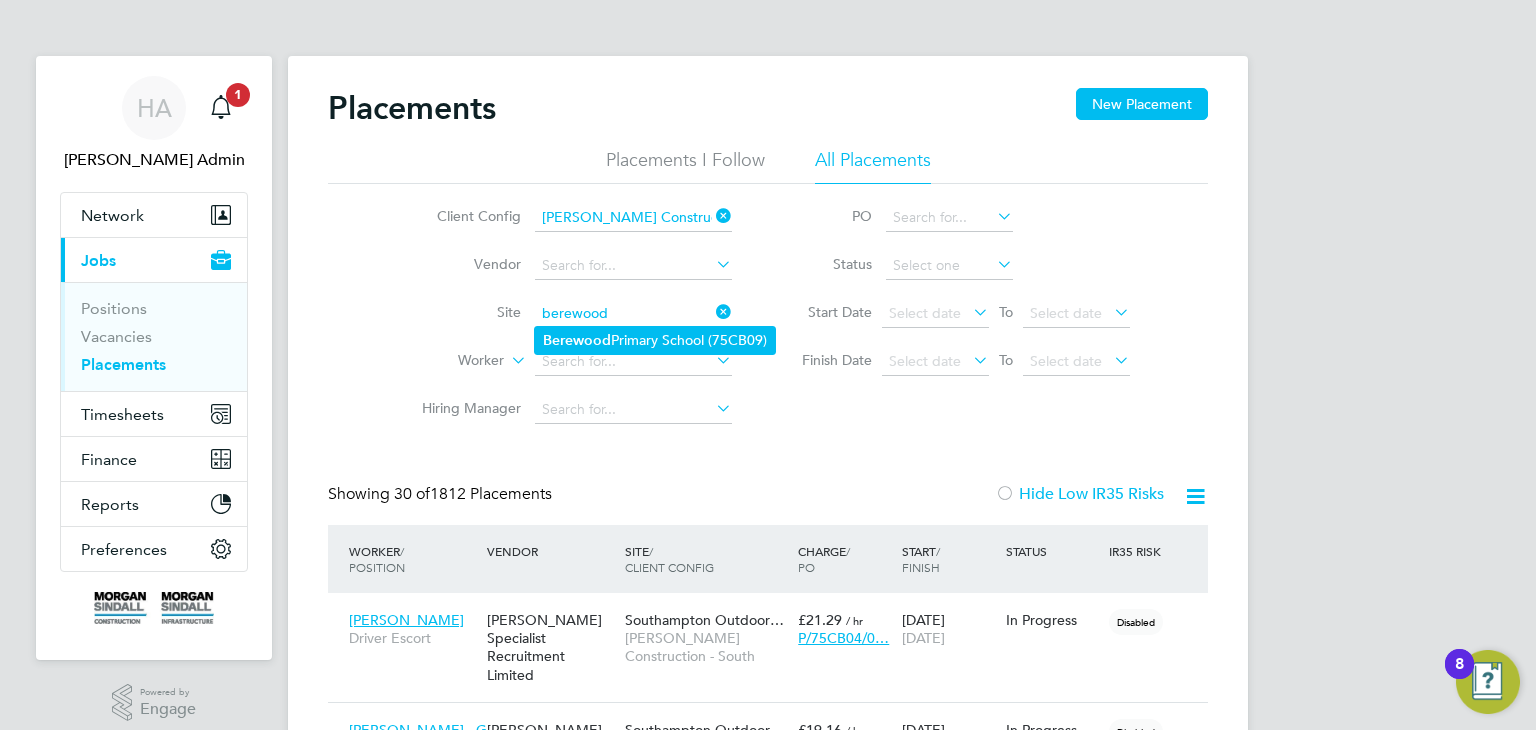 click on "Berewood  Primary School (75CB09)" 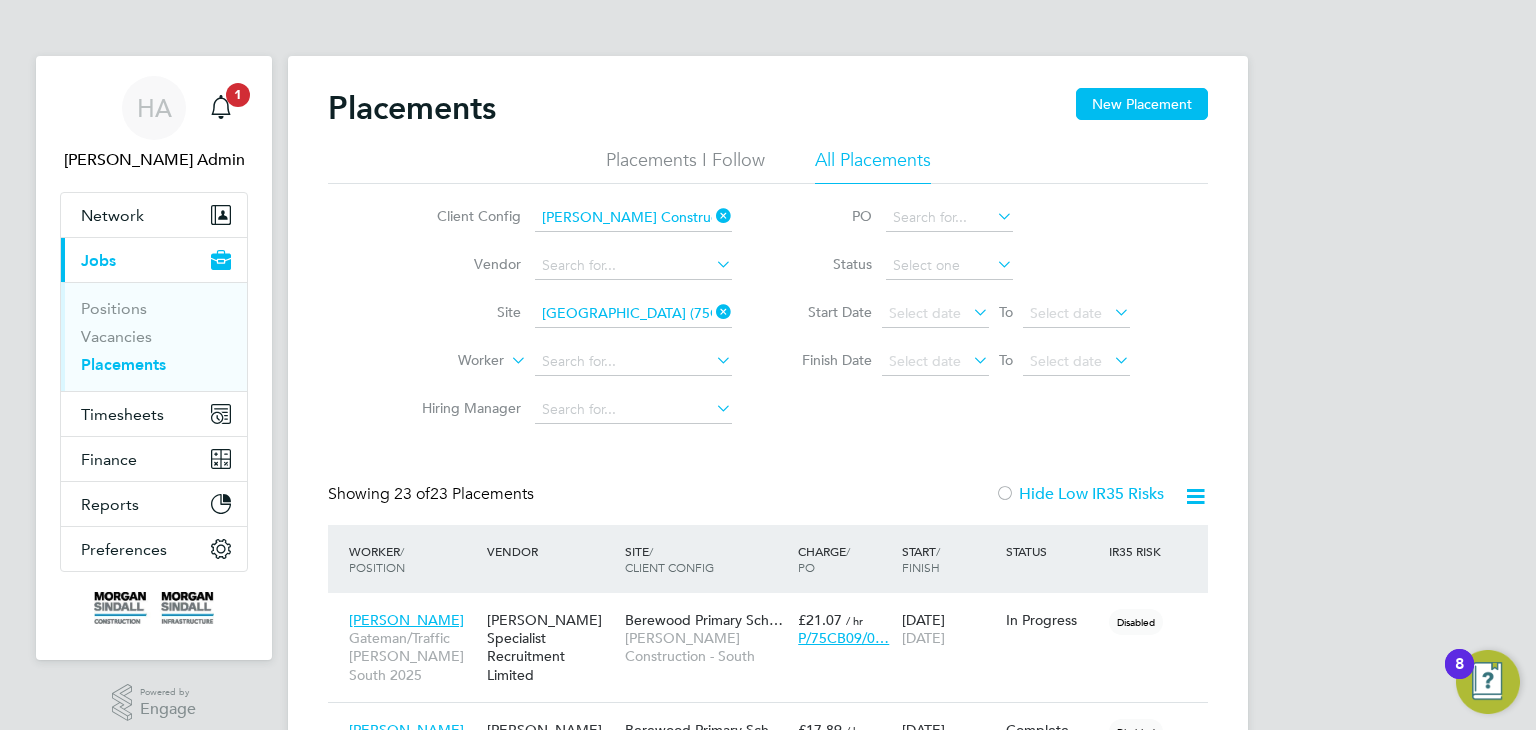 click 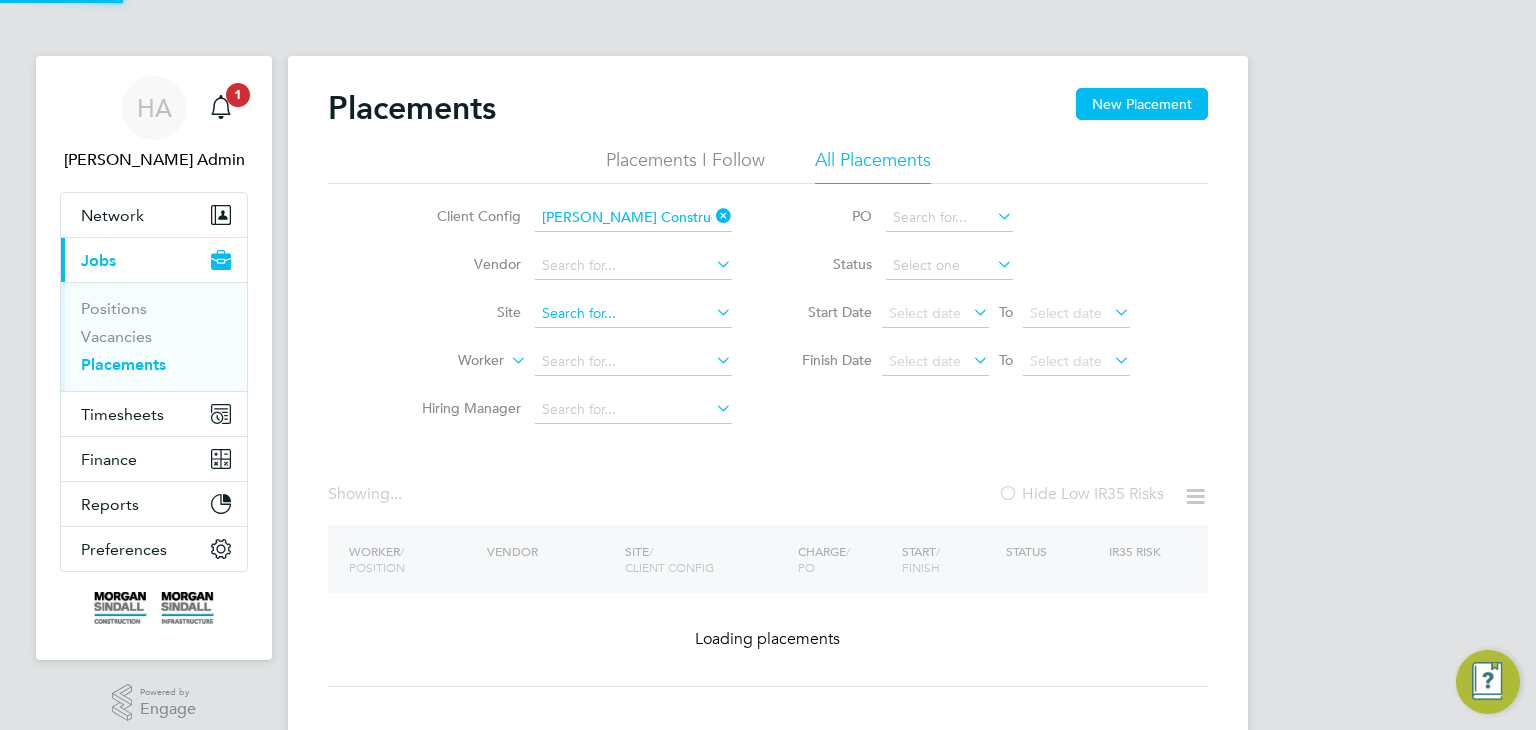 click 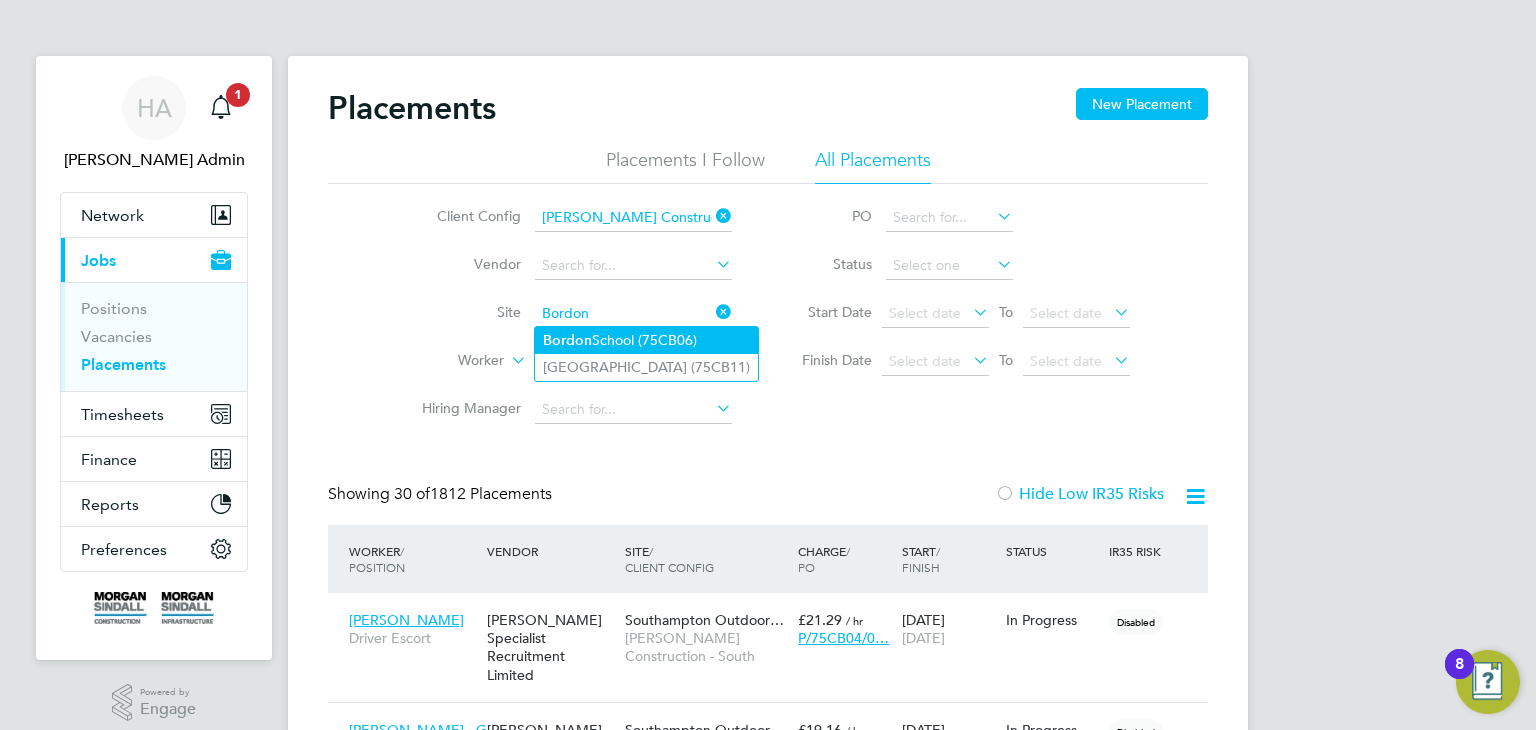 click on "Bordon" 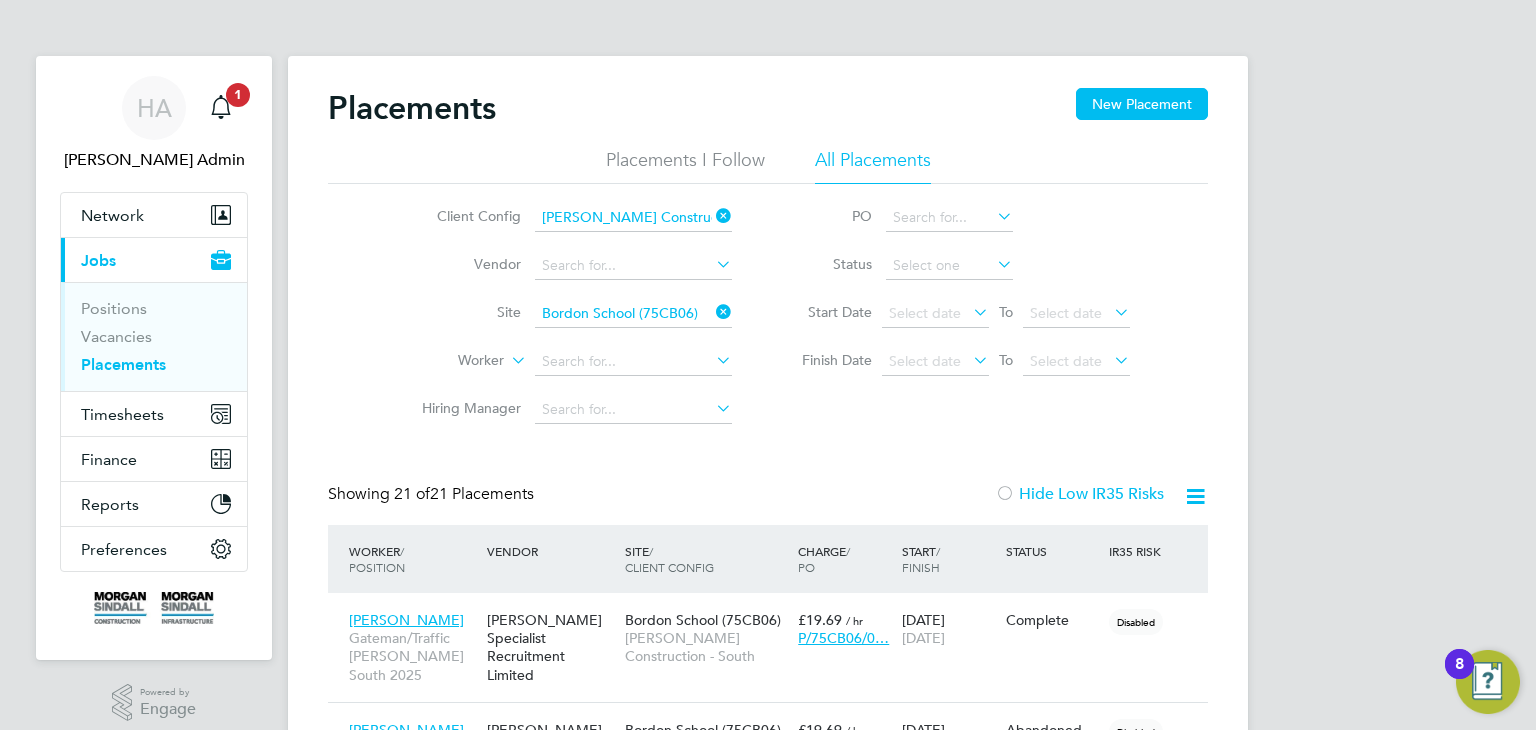 click 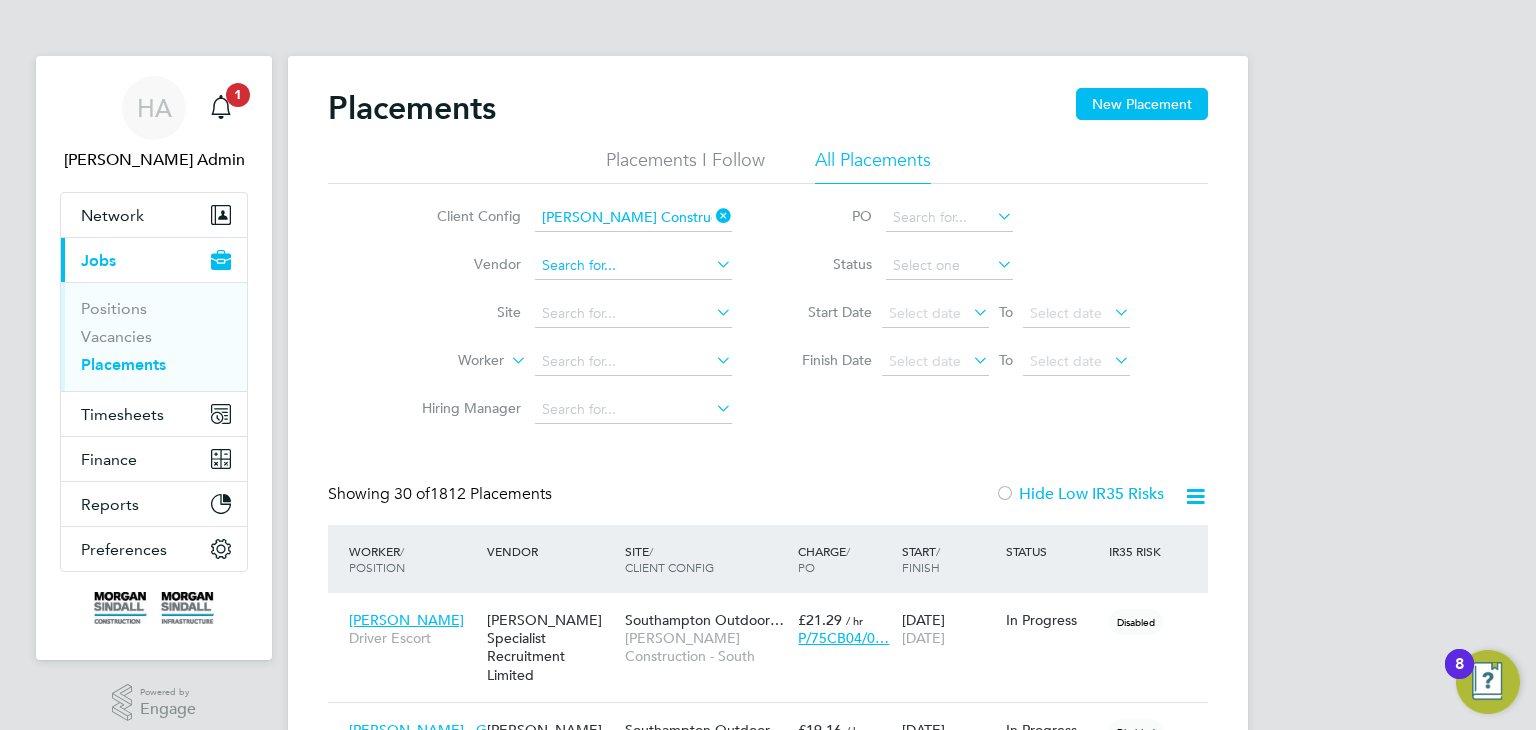 click 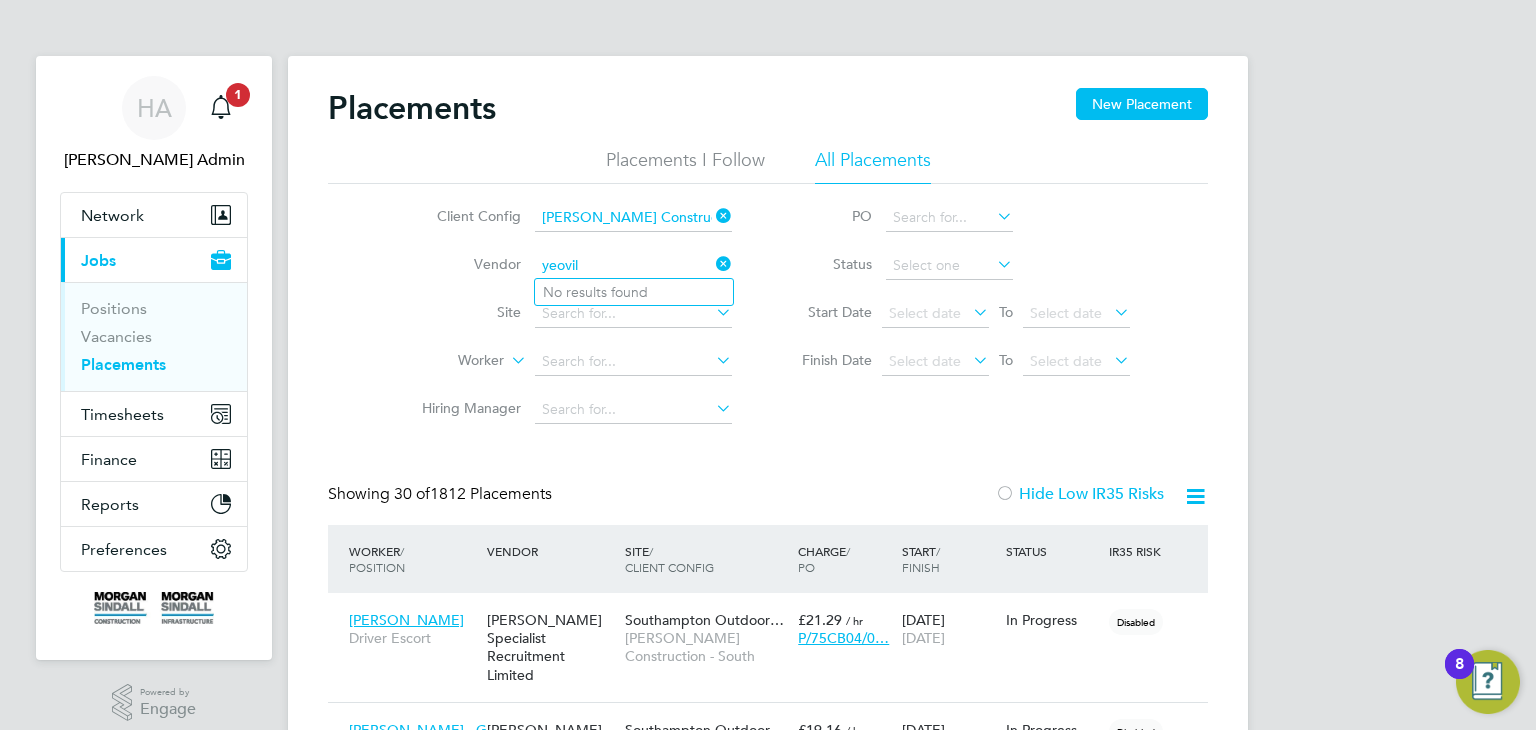 click on "yeovil" 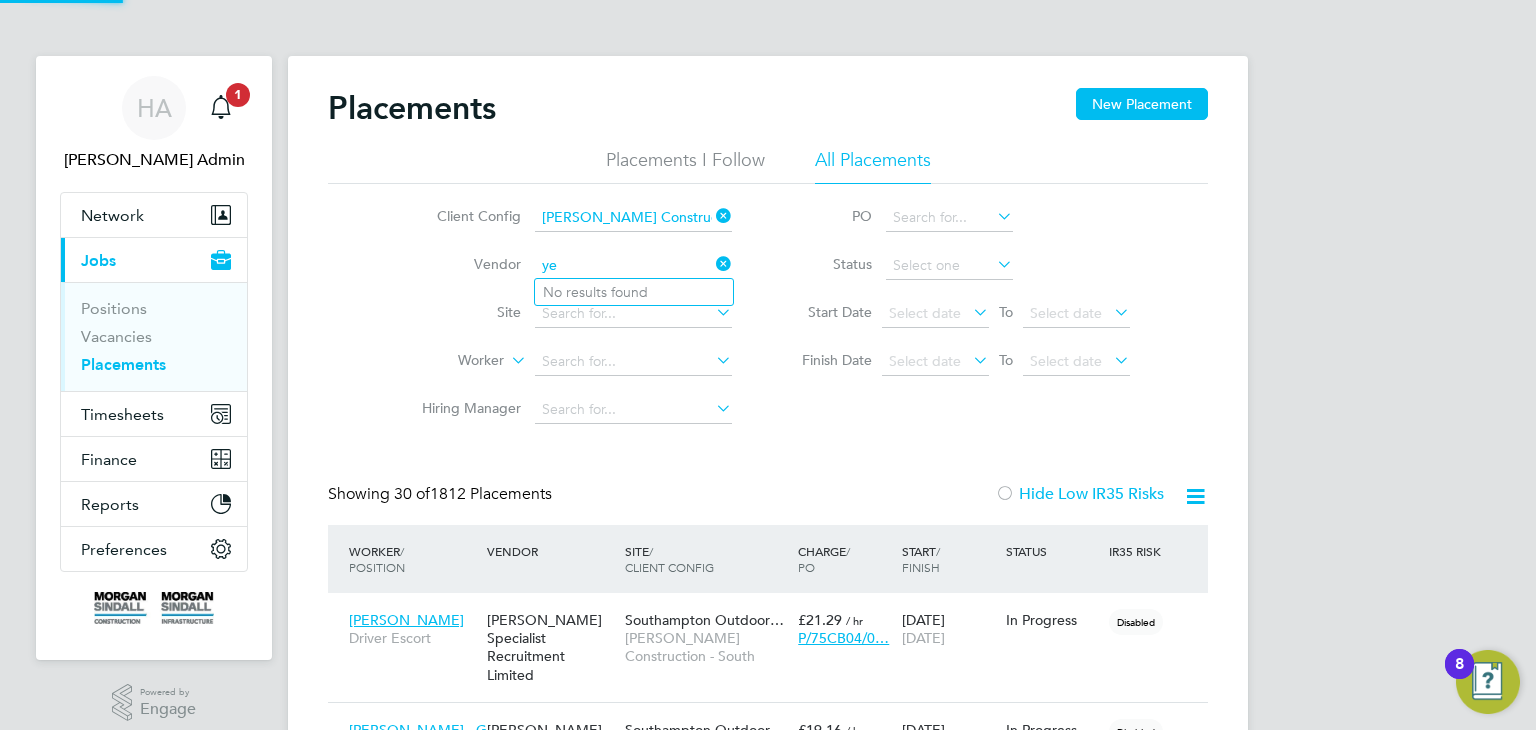 type on "y" 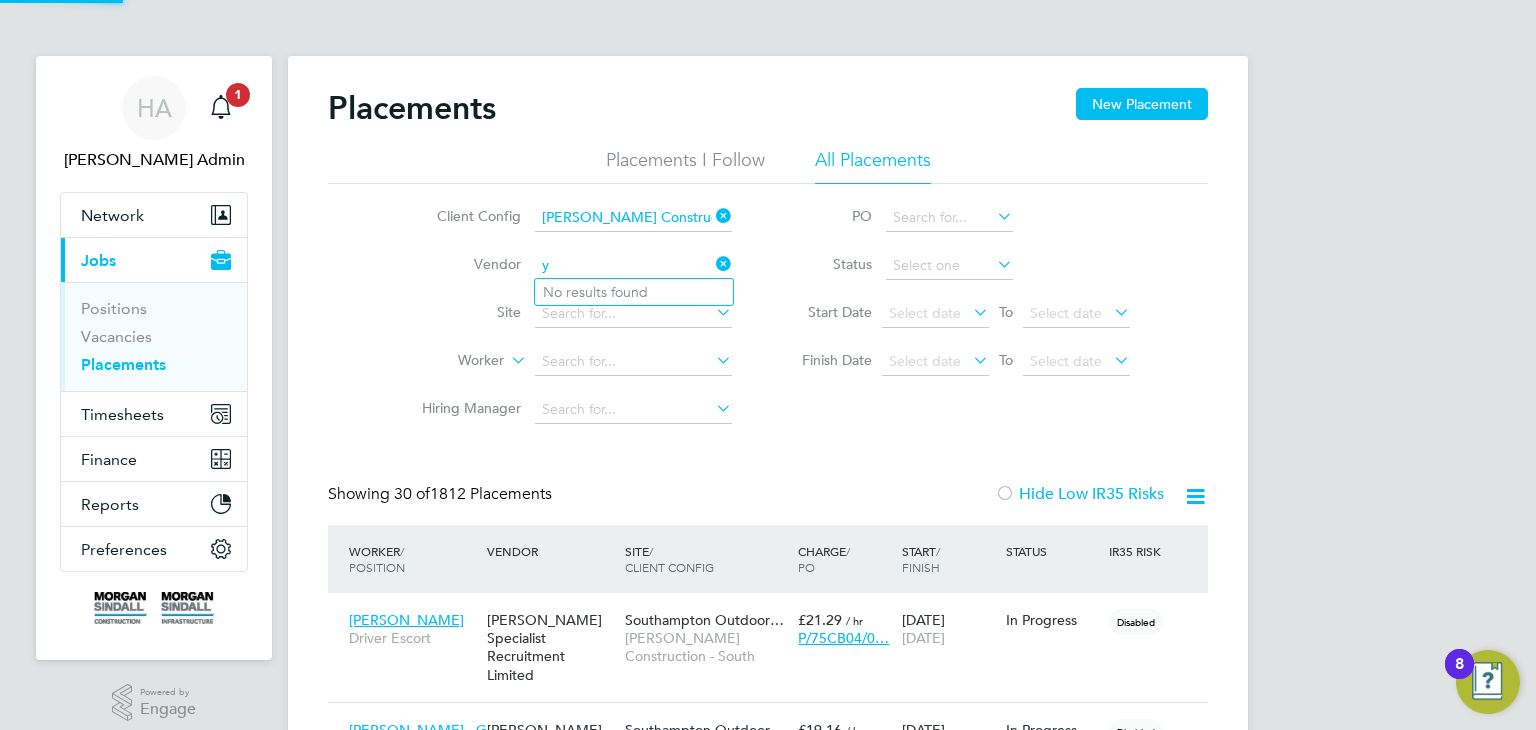 type 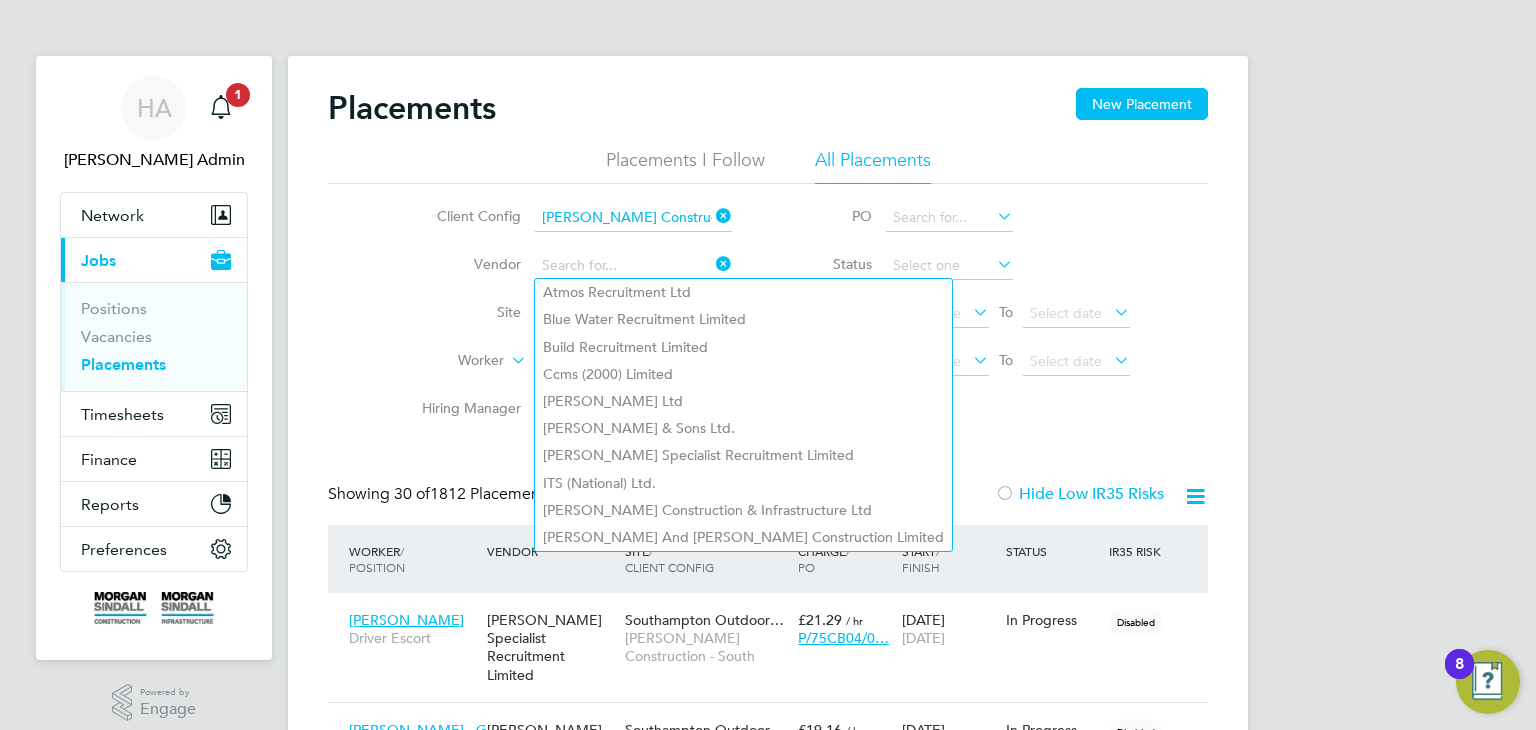 click on "Client Config   Morgan Sindall Construction - South Vendor     Site     Worker     Hiring Manager   PO   Status   Start Date
Select date
To
Select date
Finish Date
Select date
To
Select date" 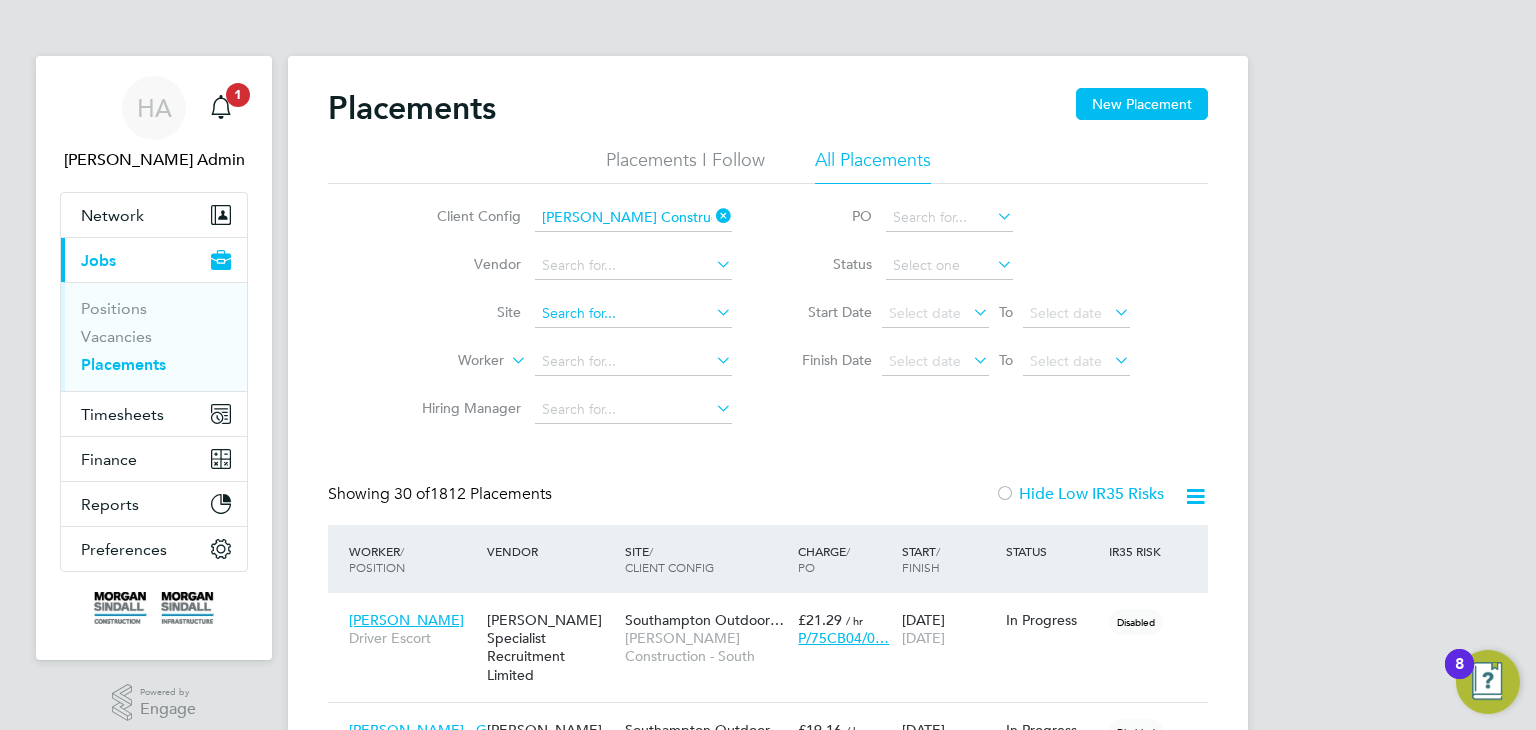 click 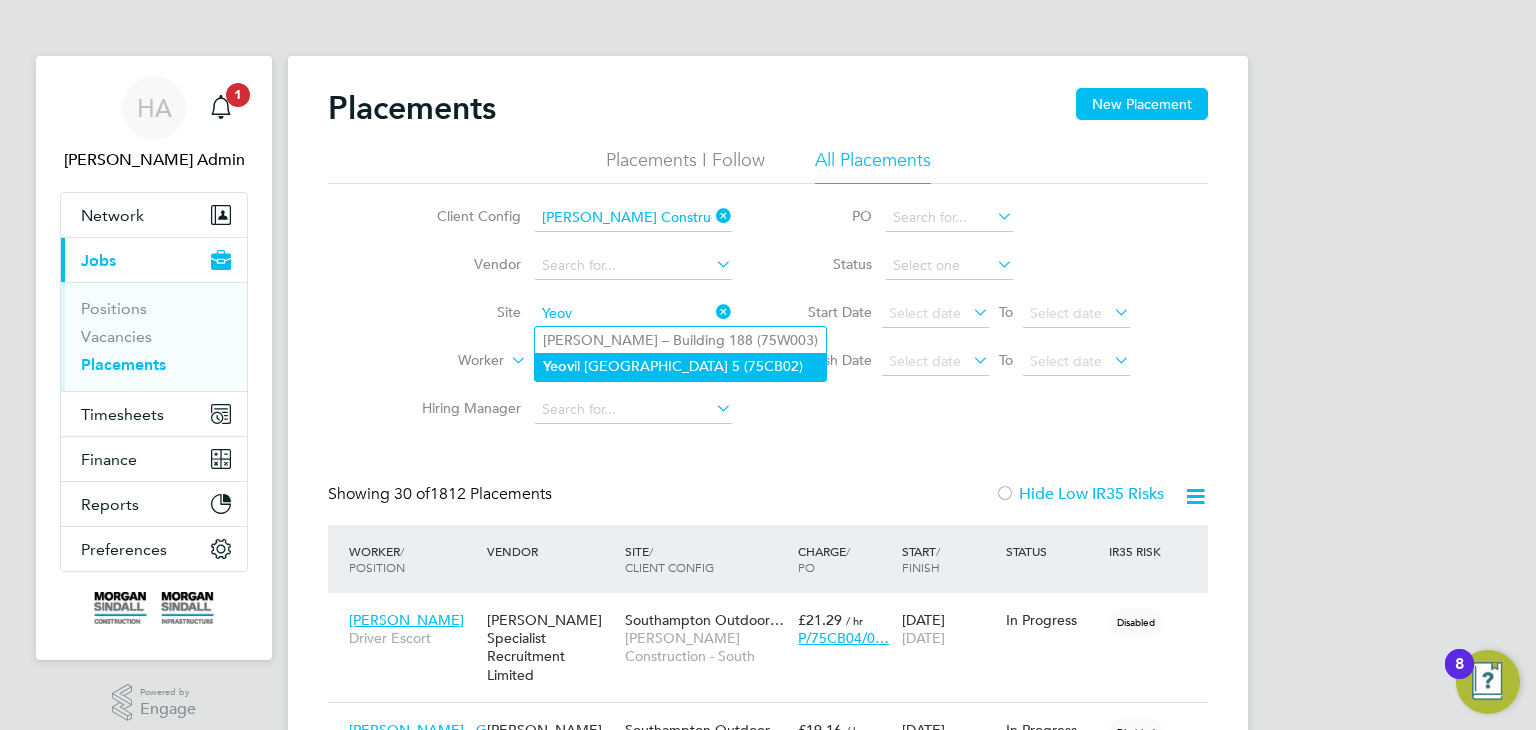 click on "Yeov il District Hospital Theatre 5 (75CB02)" 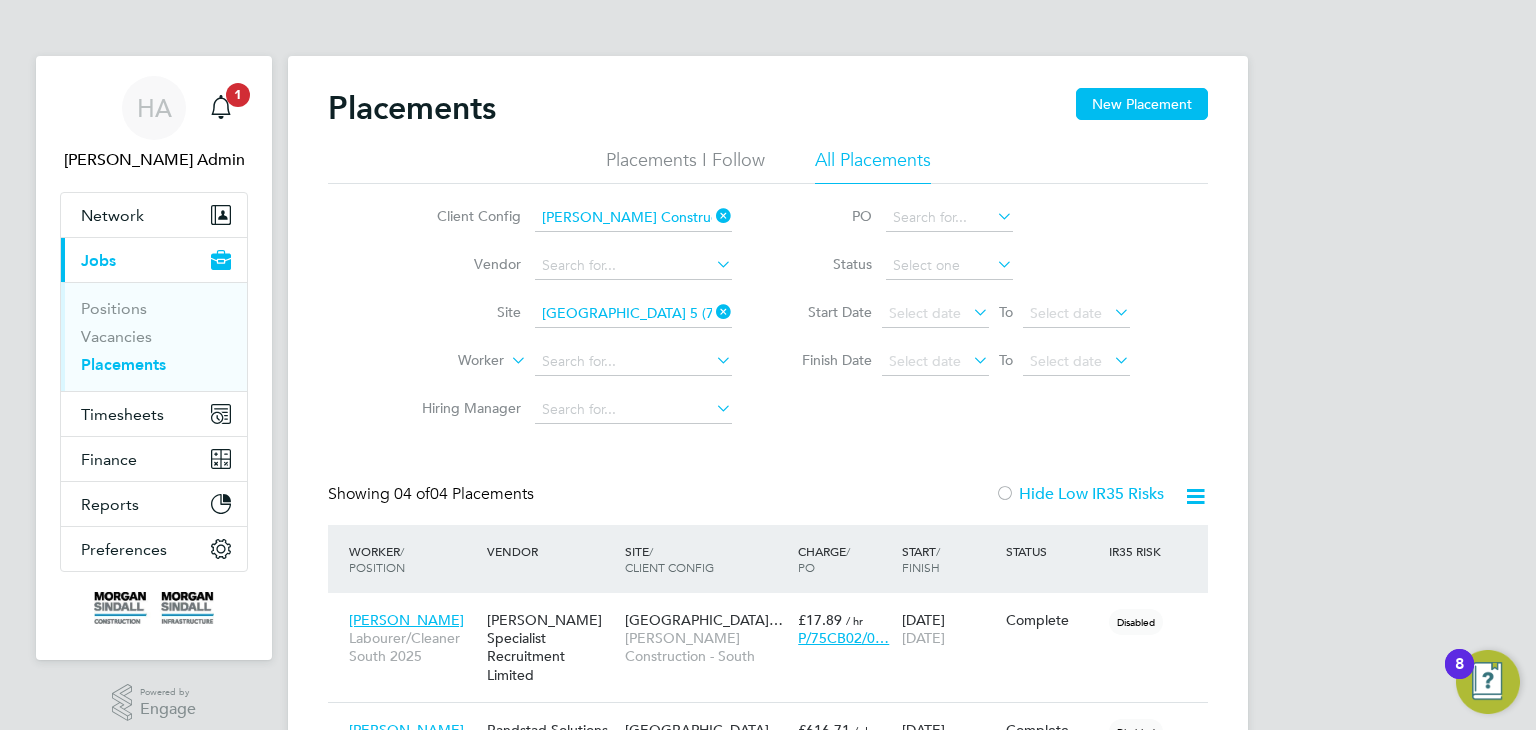 click 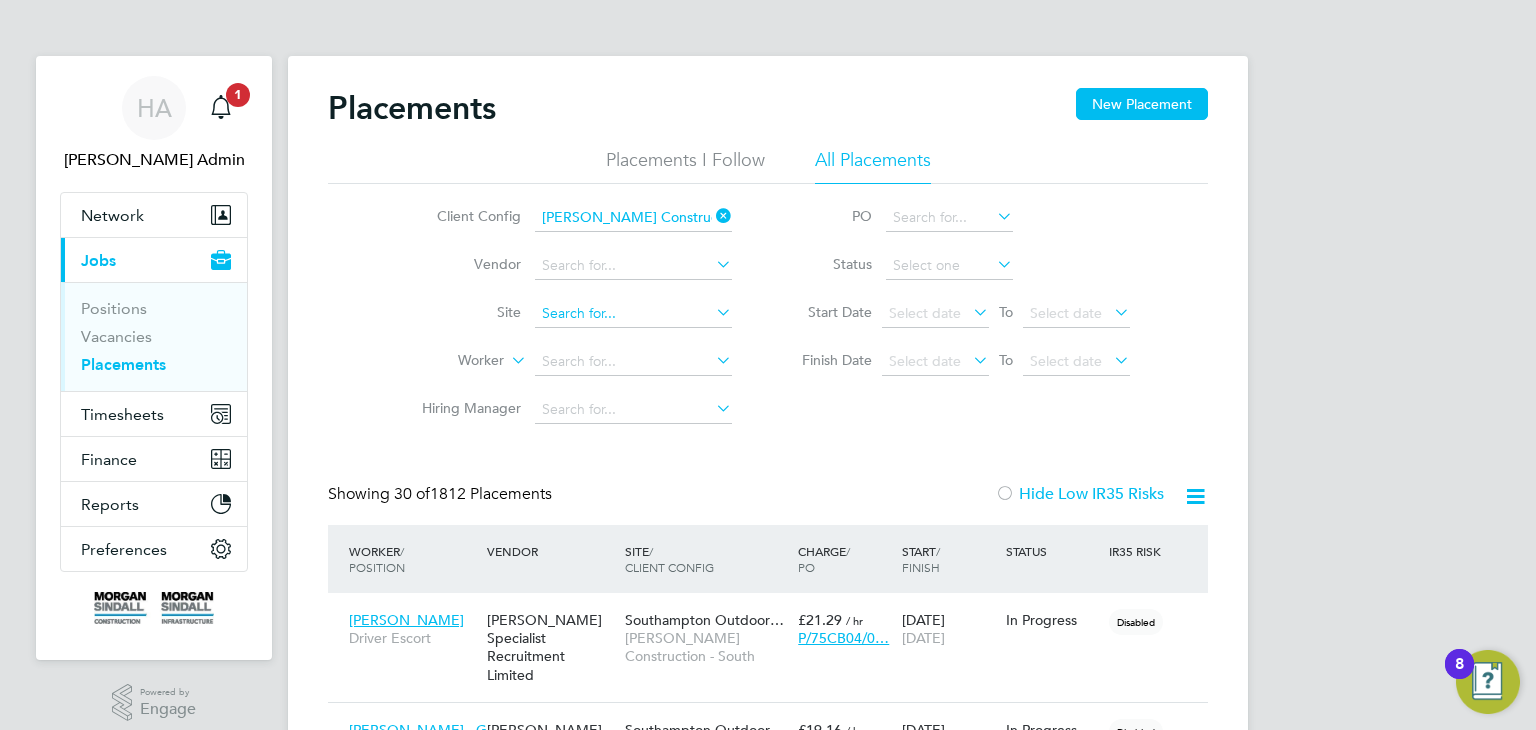 click 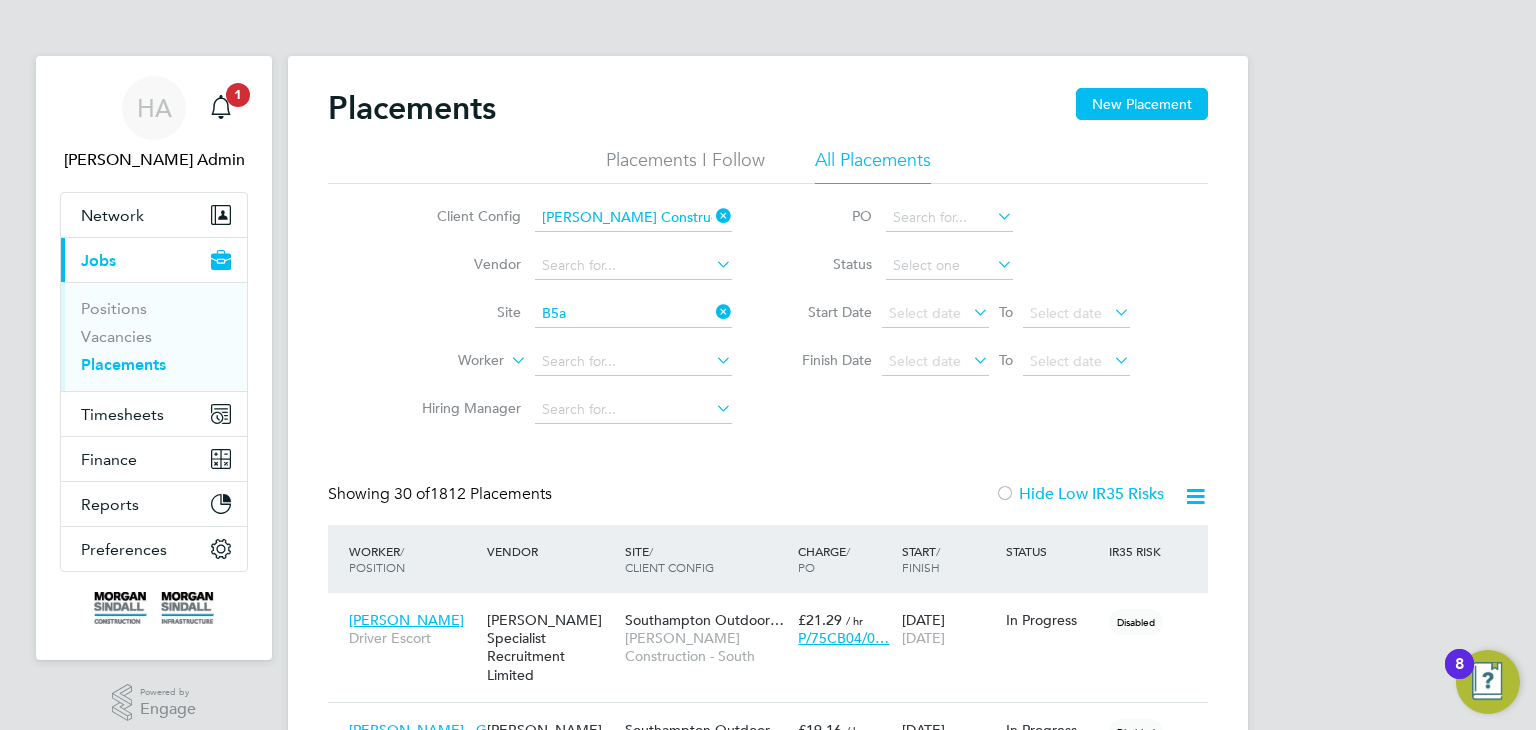 click on "B5A  (75CC16)" 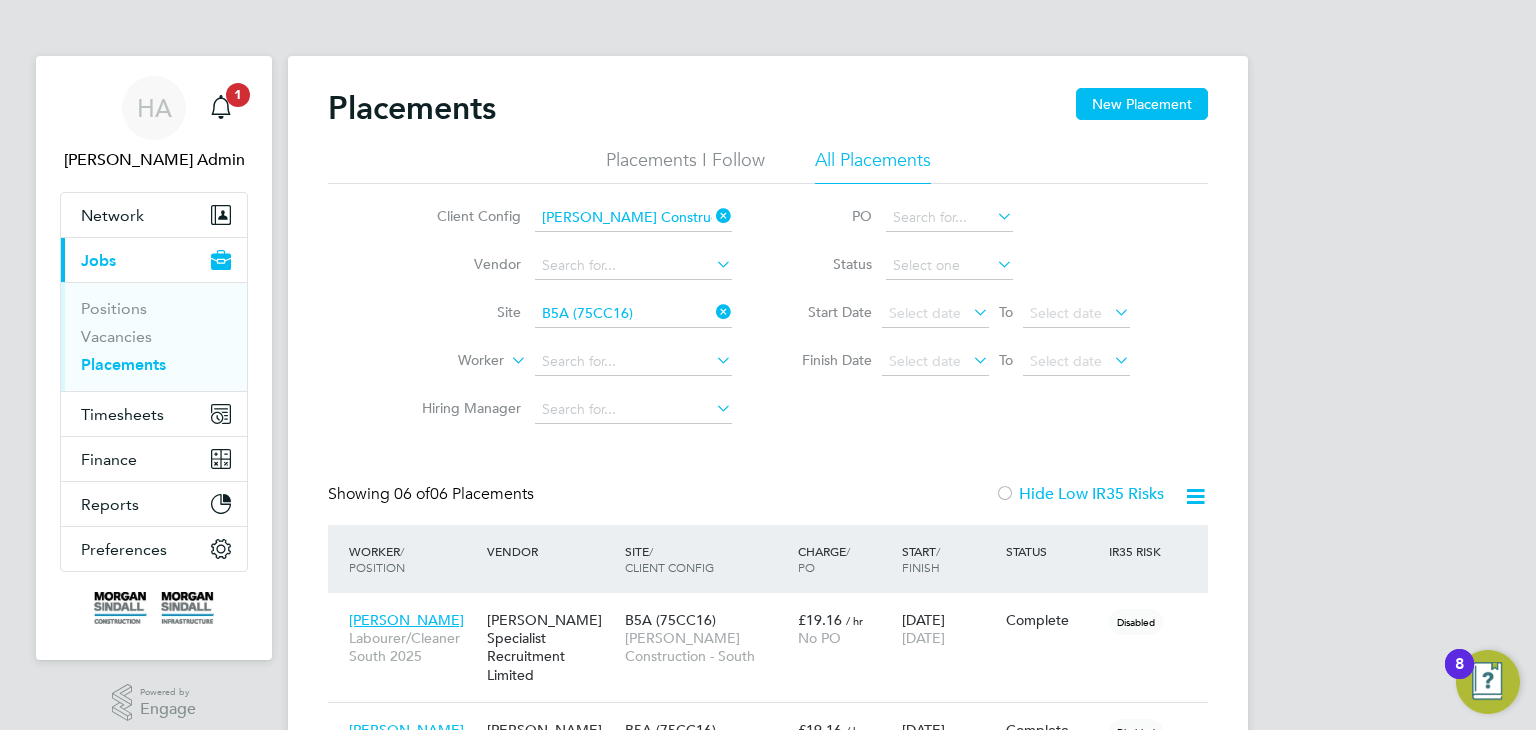 click 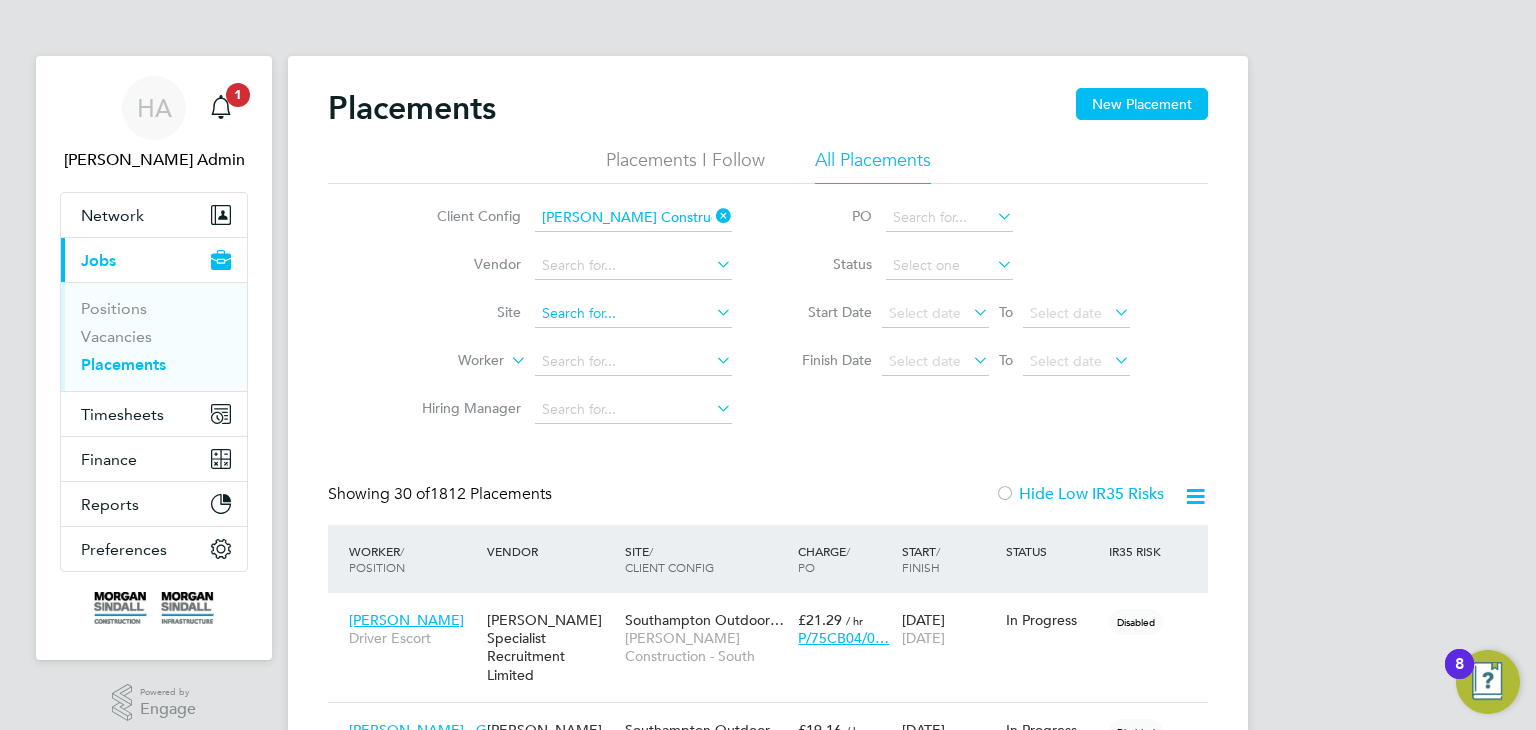 click 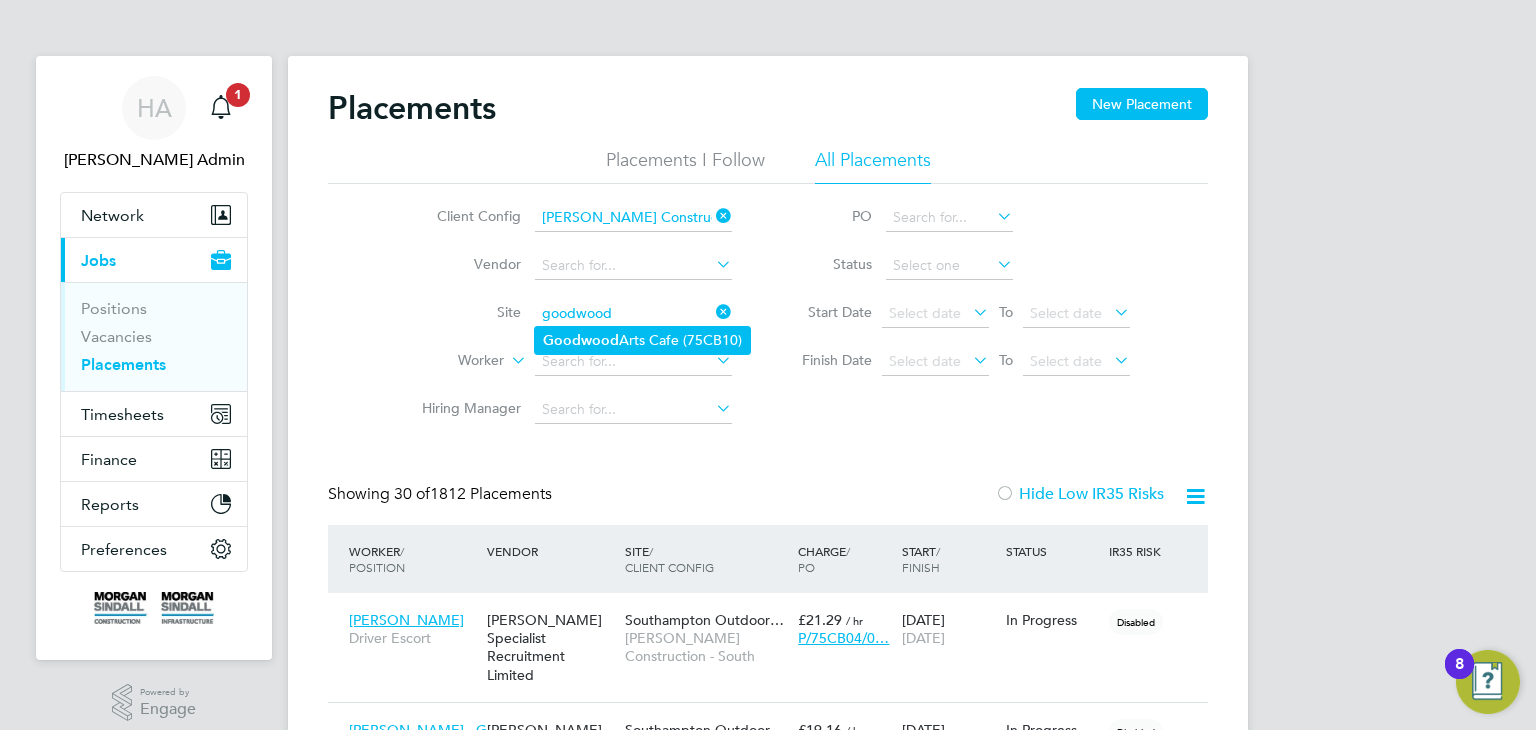click on "Goodwood" 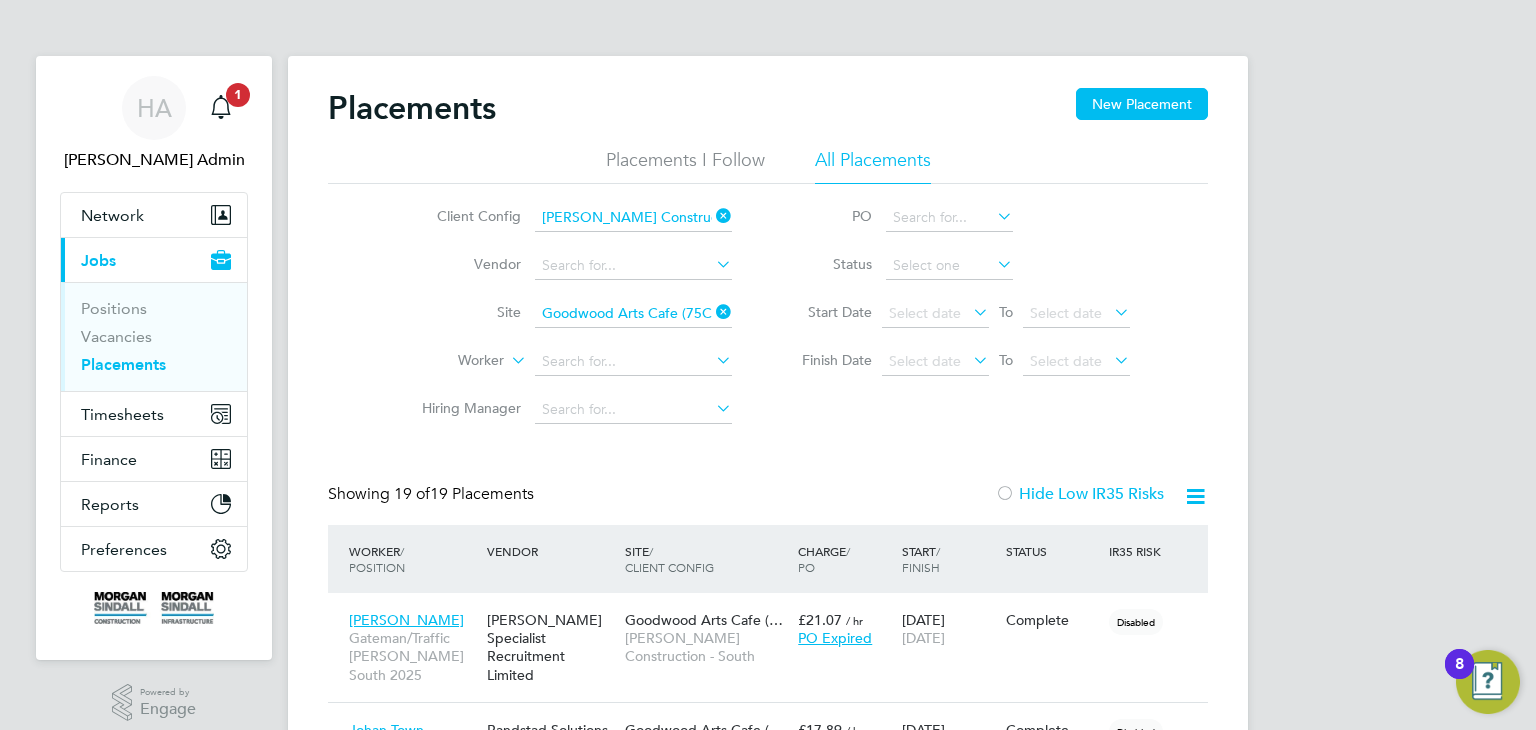 click 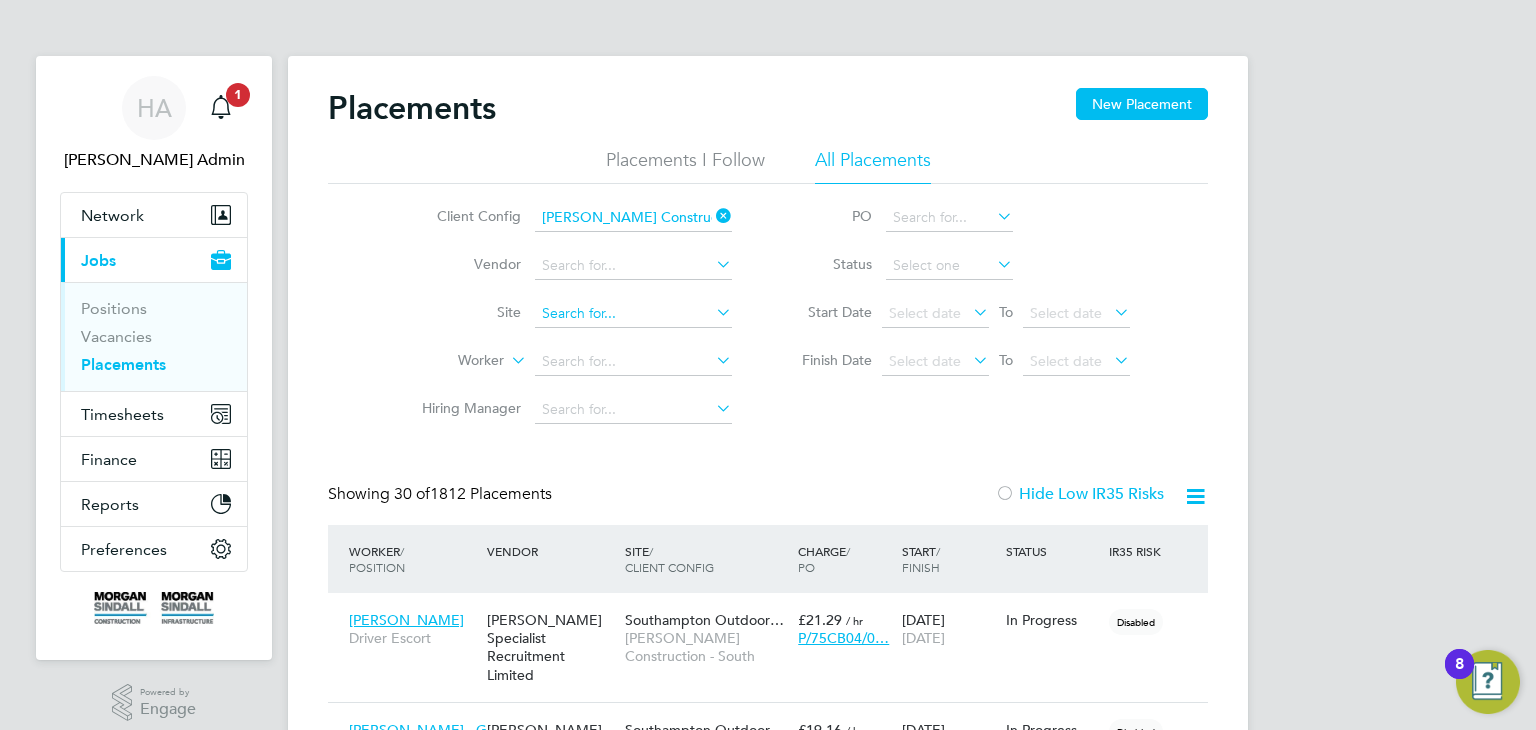 click 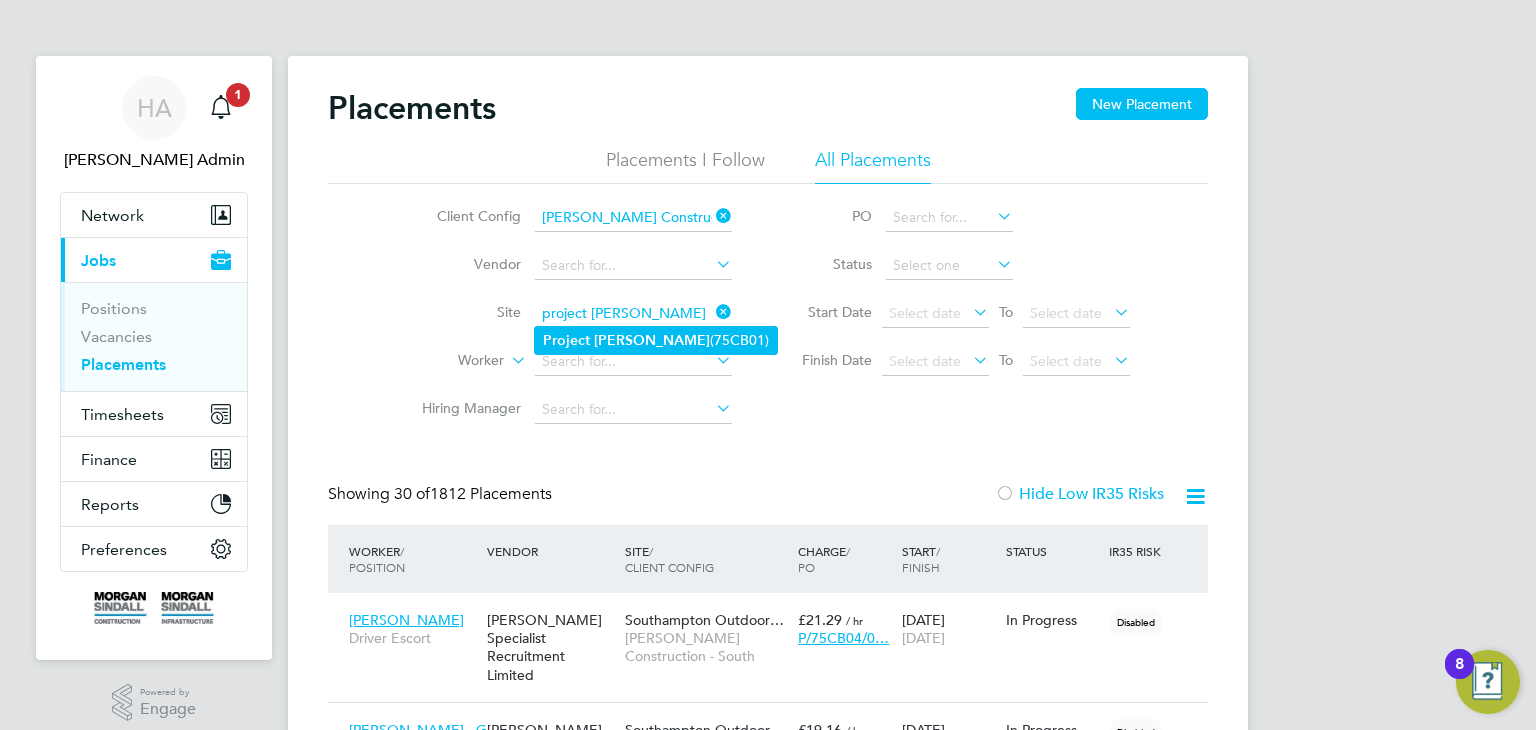 click on "Elsa" 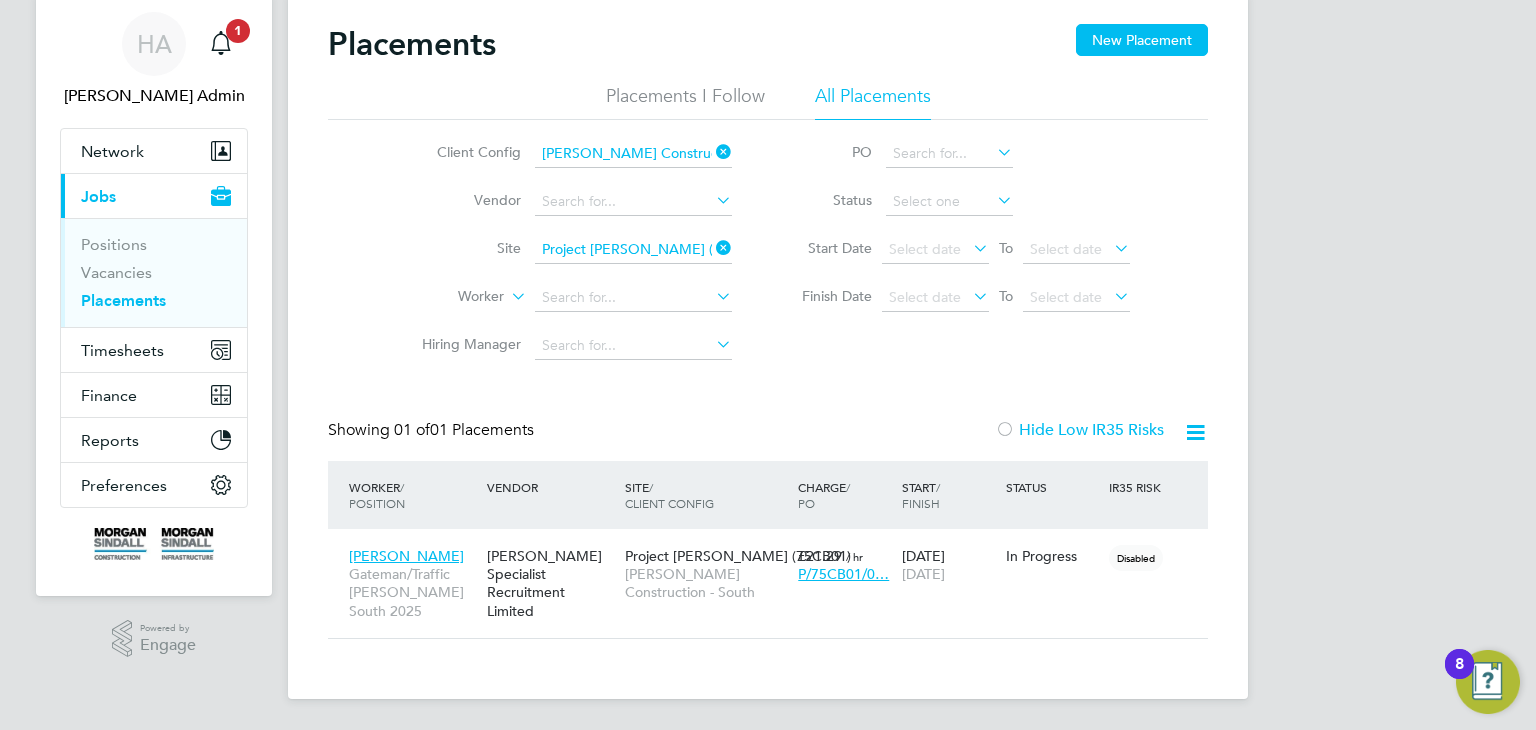 click 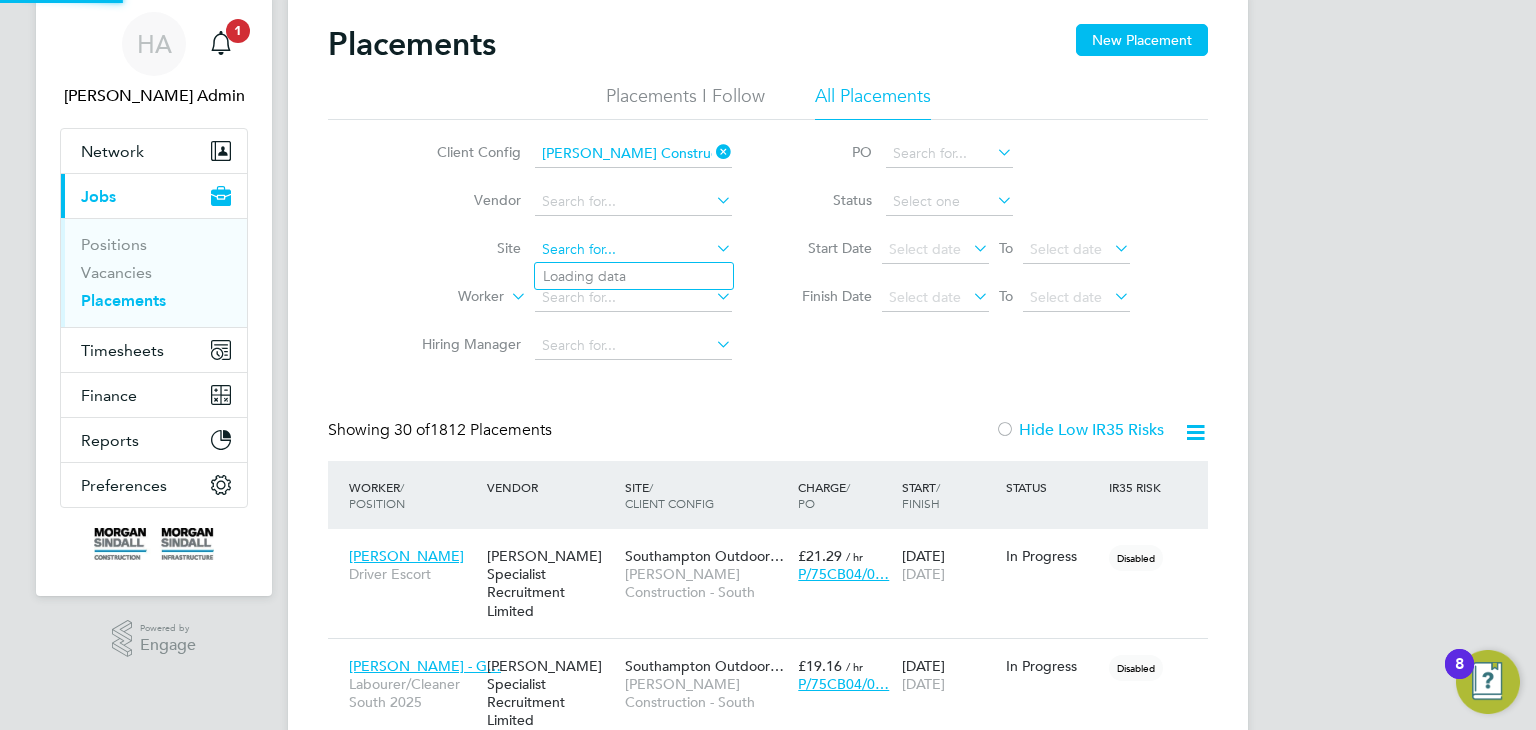 click 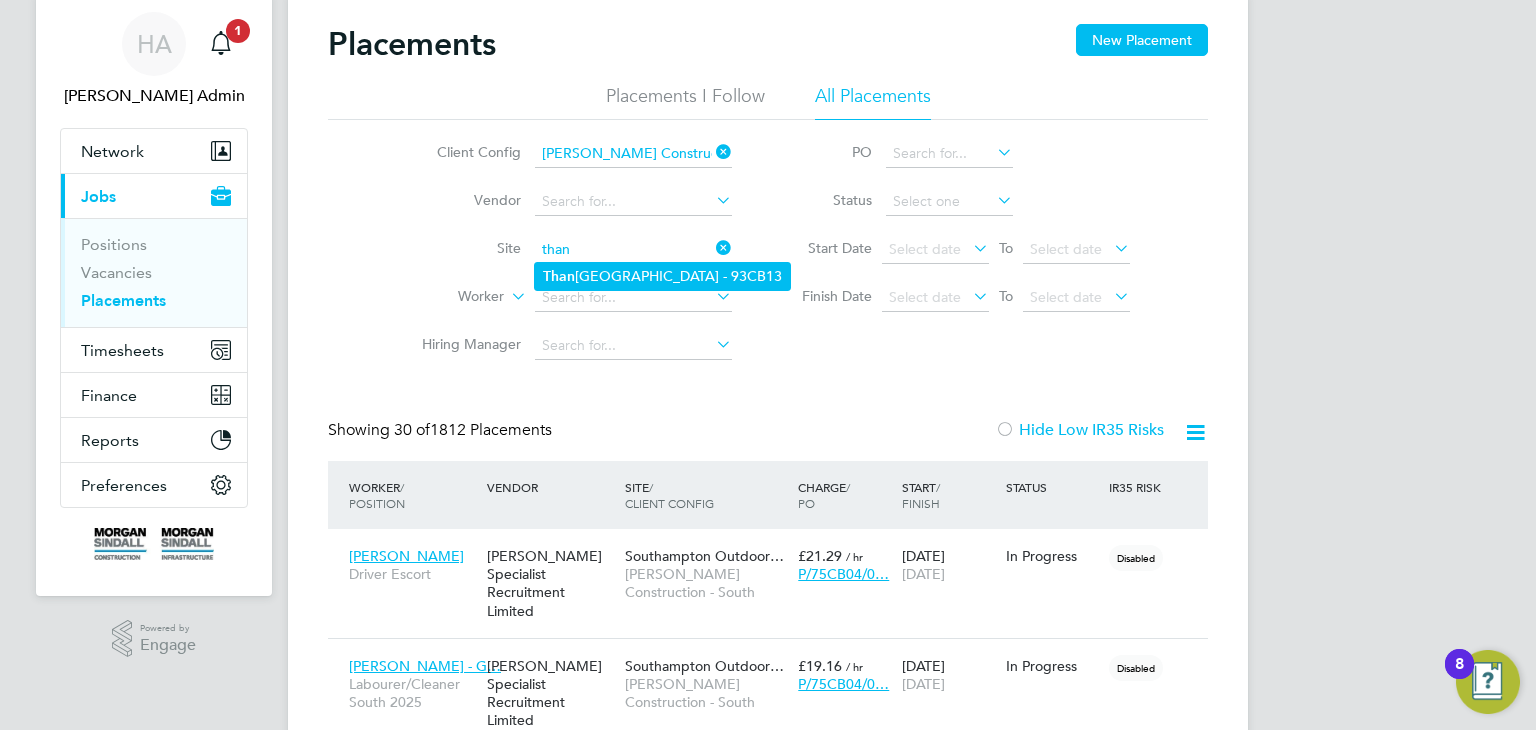 click on "Than ington Primary School - 93CB13" 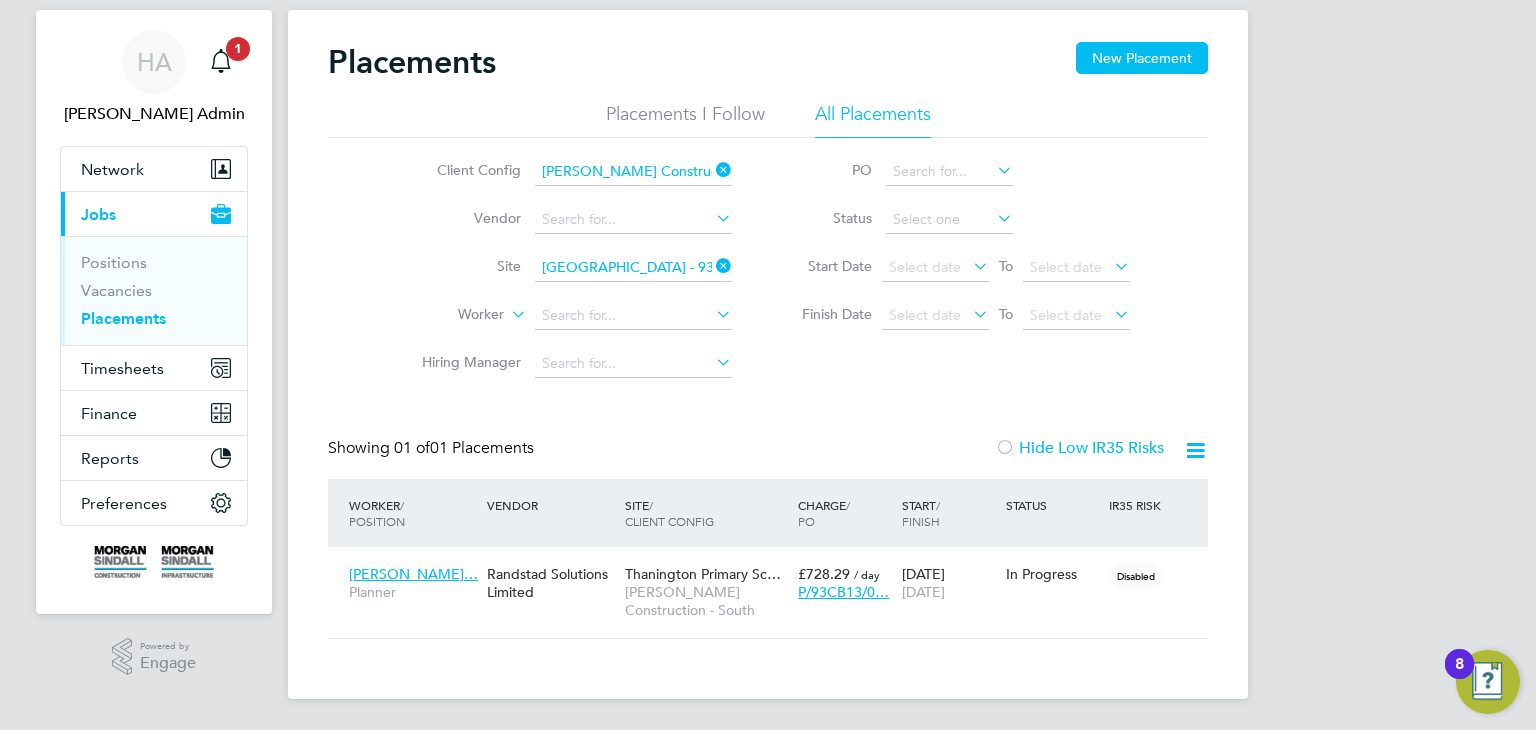 click 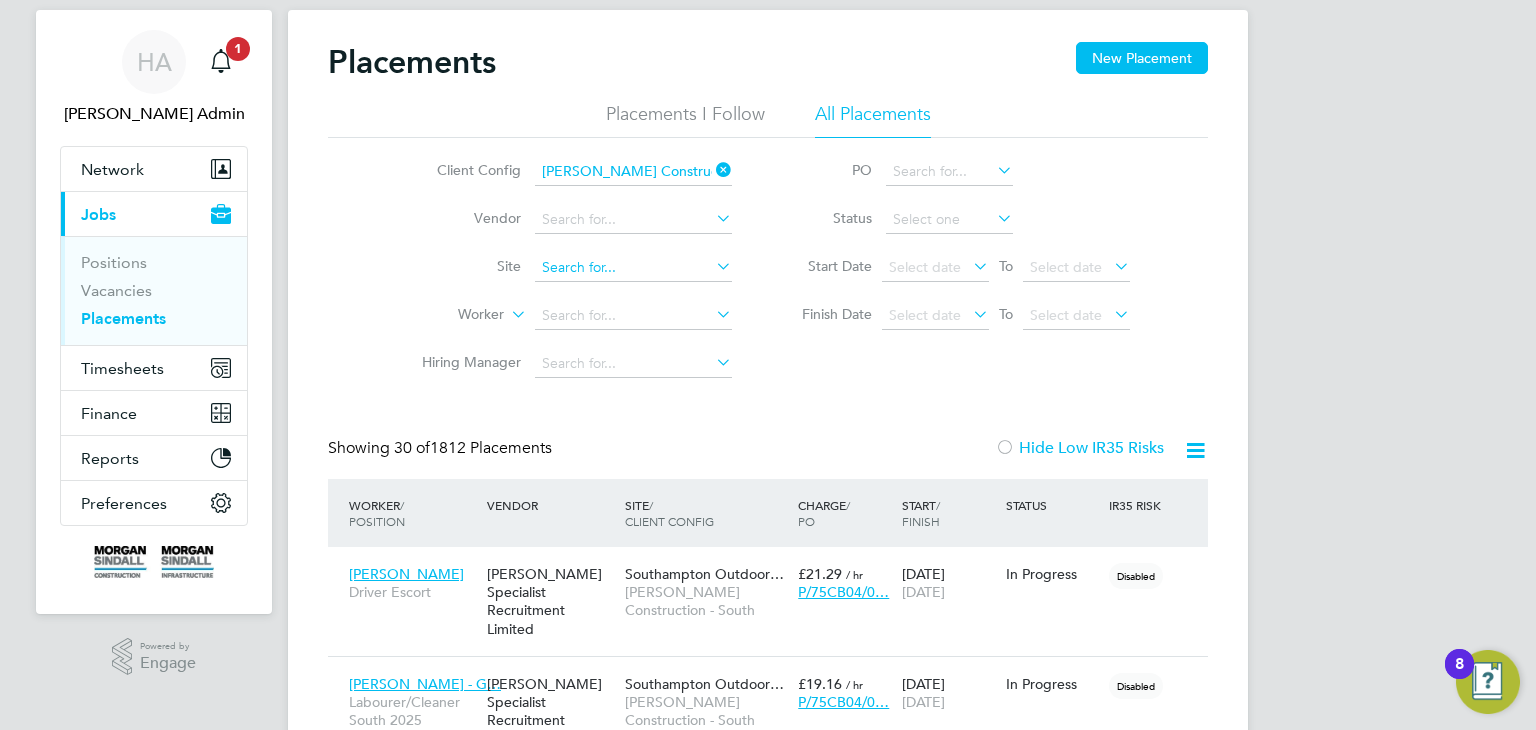 click 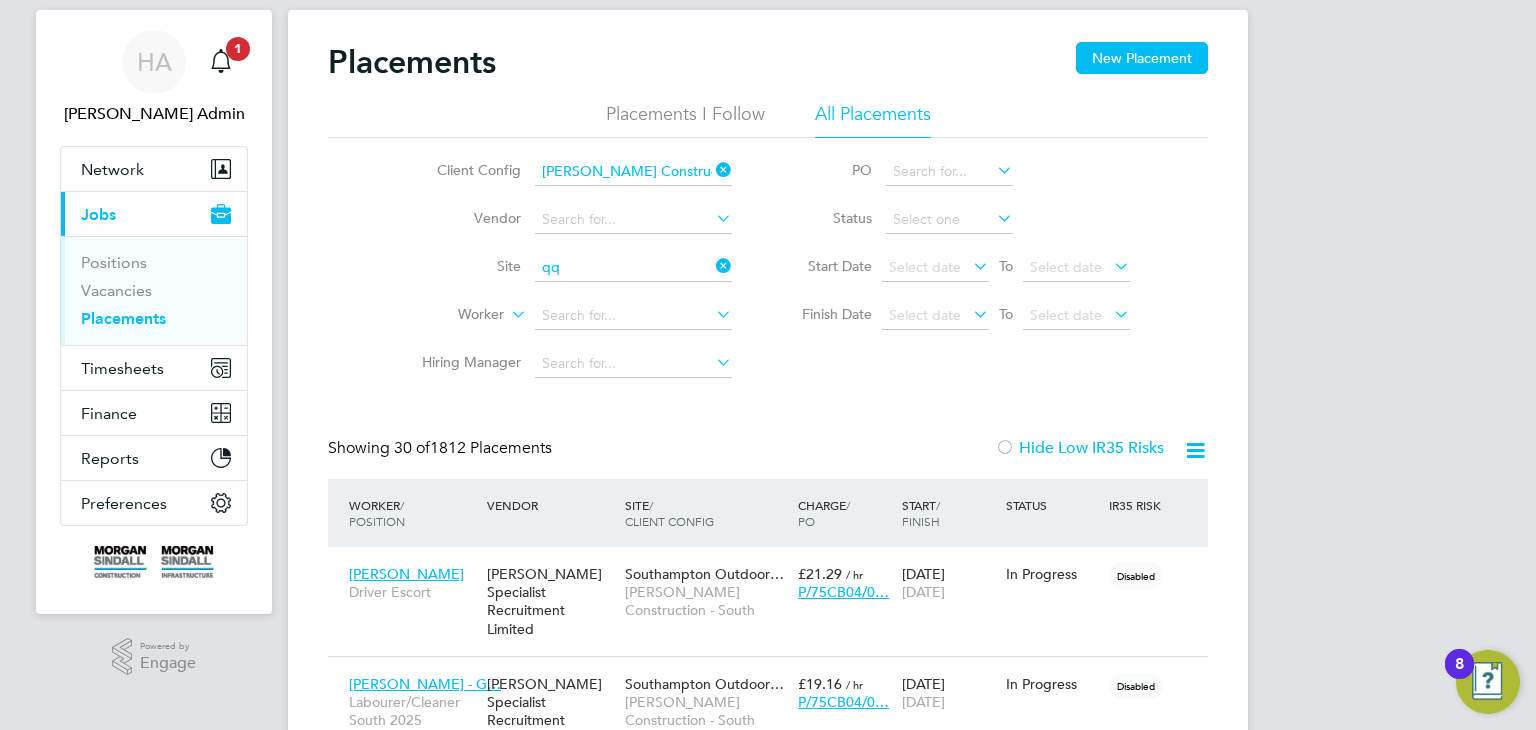 click on "QQ  New Main Entrance (75CC05)" 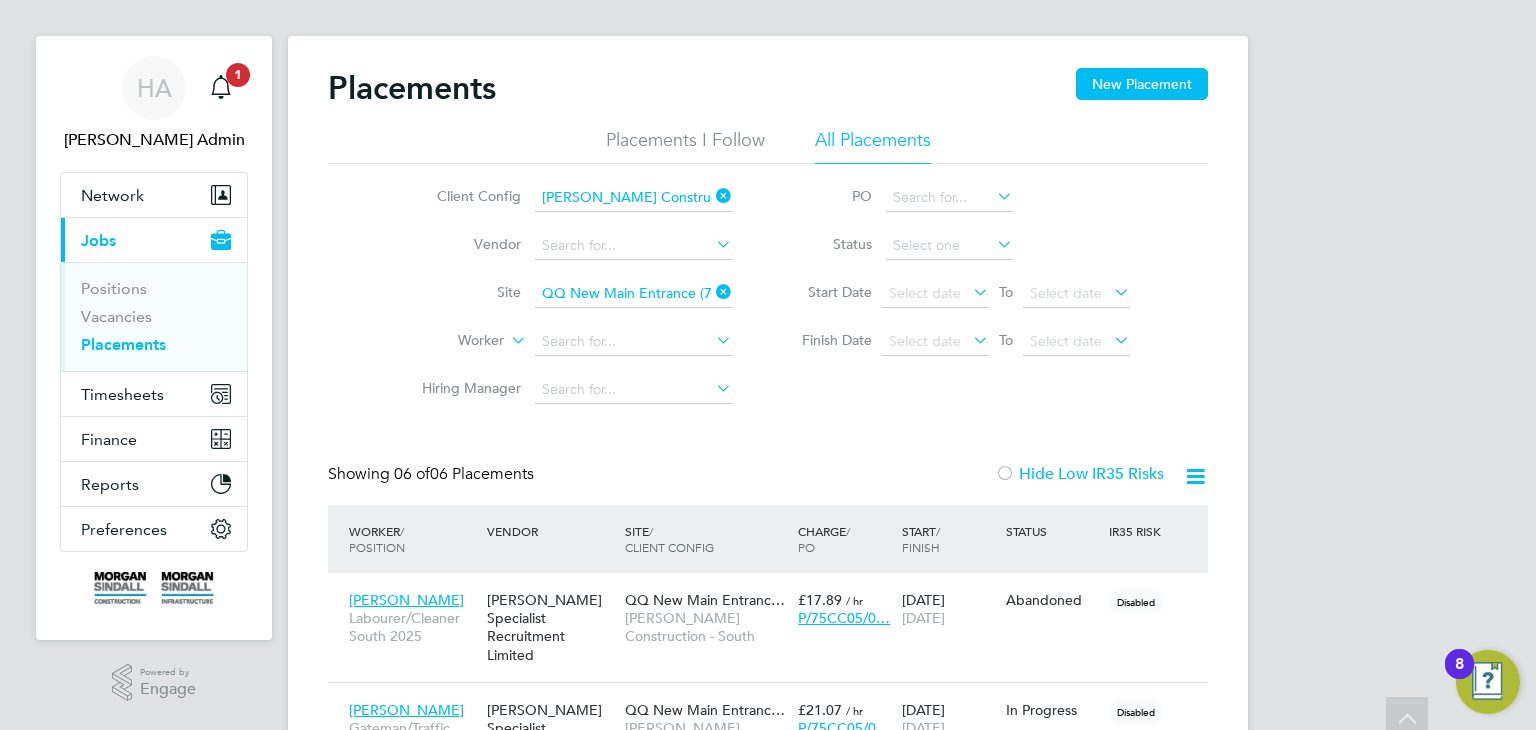 scroll, scrollTop: 0, scrollLeft: 0, axis: both 